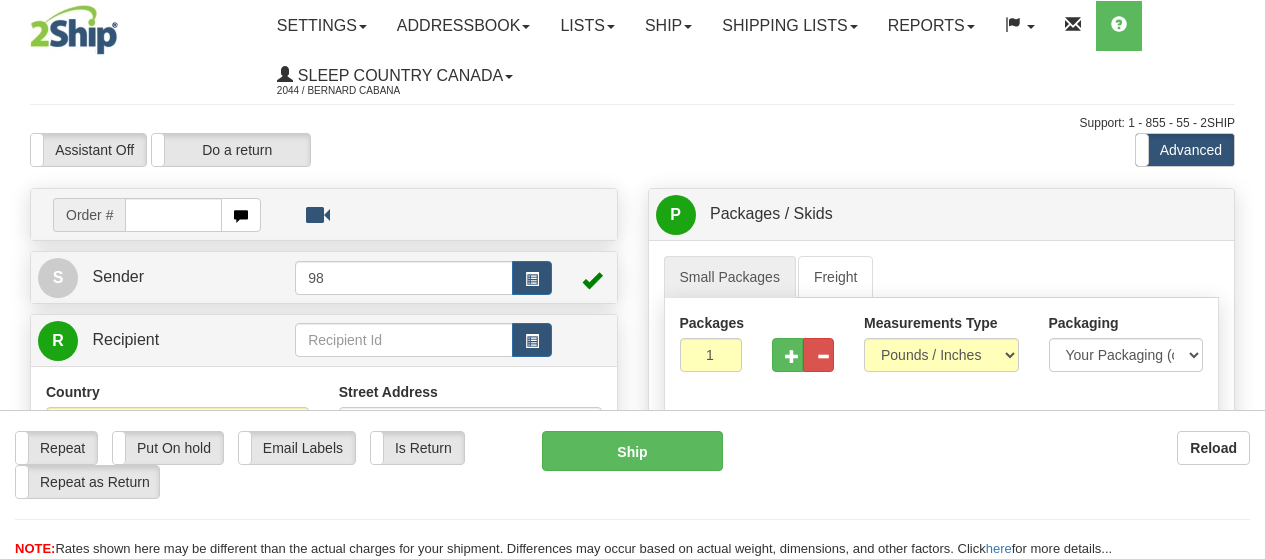 scroll, scrollTop: 0, scrollLeft: 0, axis: both 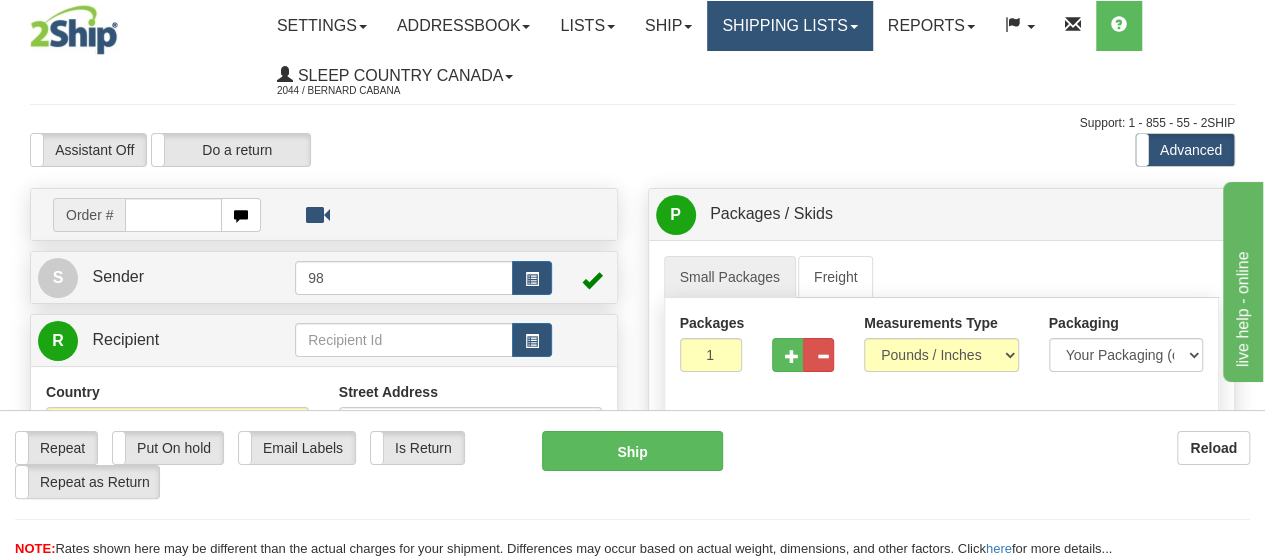 click on "Shipping lists" at bounding box center [789, 26] 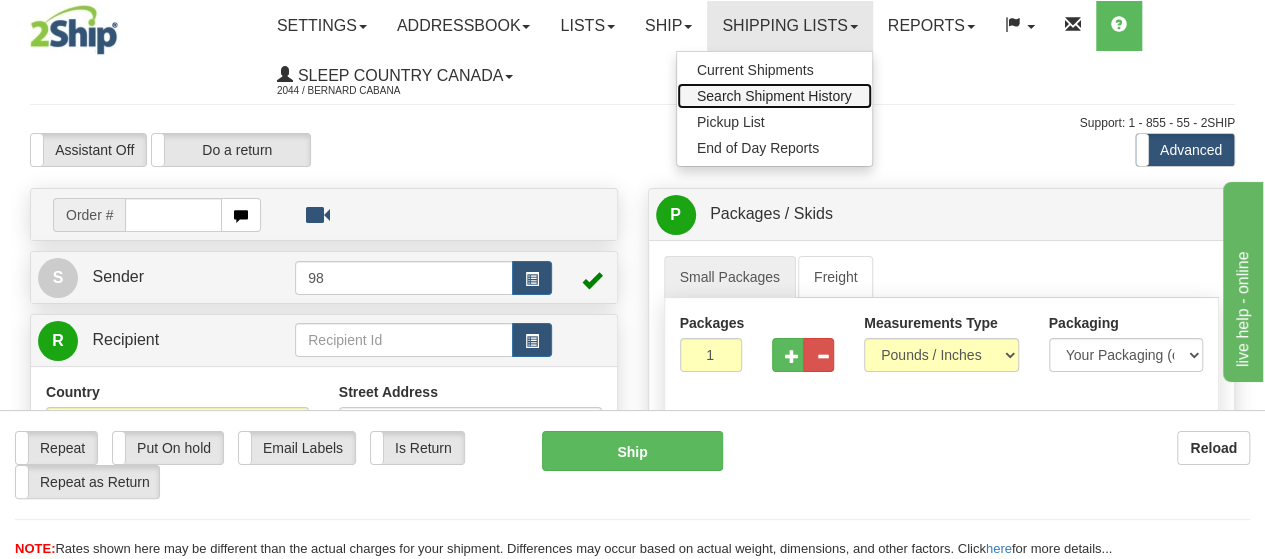 click on "Search Shipment History" at bounding box center (774, 96) 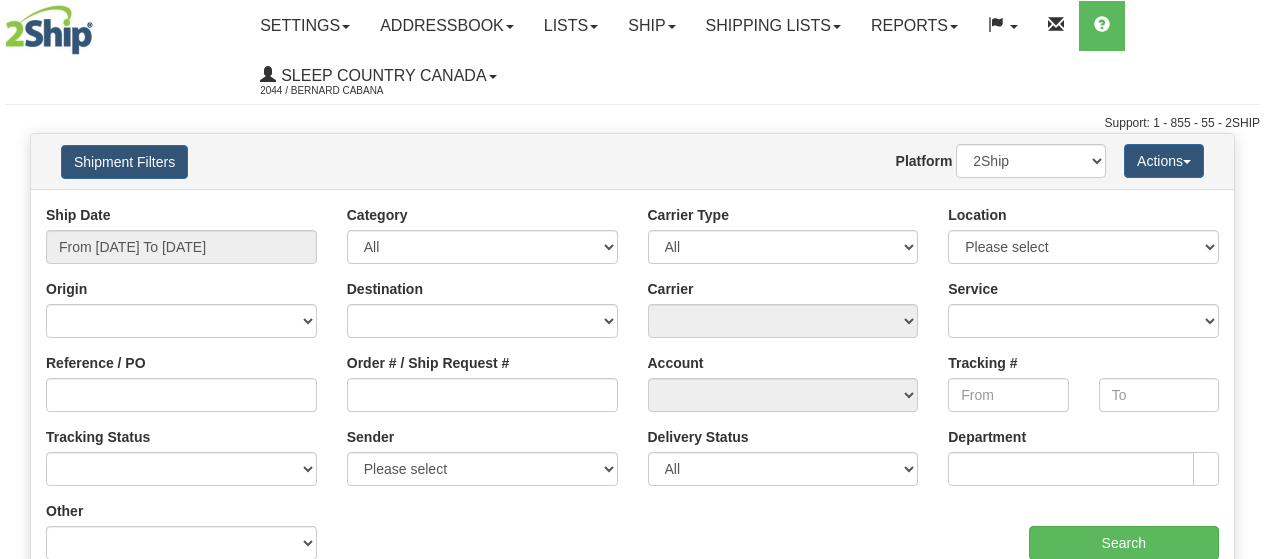scroll, scrollTop: 0, scrollLeft: 0, axis: both 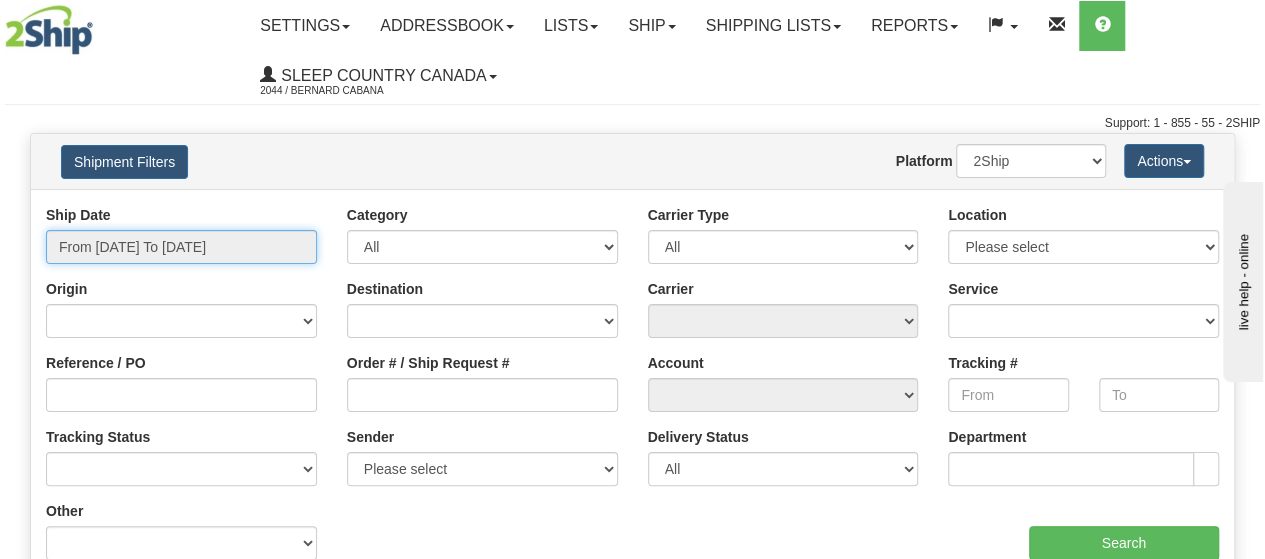 click on "From 08/07/2025 To 08/08/2025" at bounding box center [181, 247] 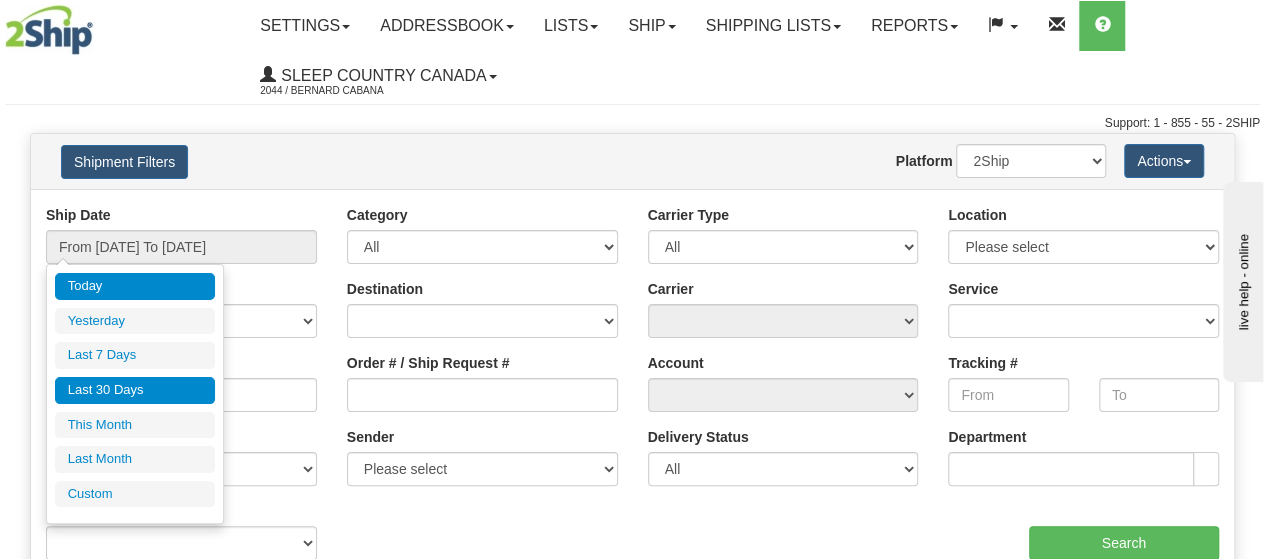 click on "Last 30 Days" at bounding box center (135, 390) 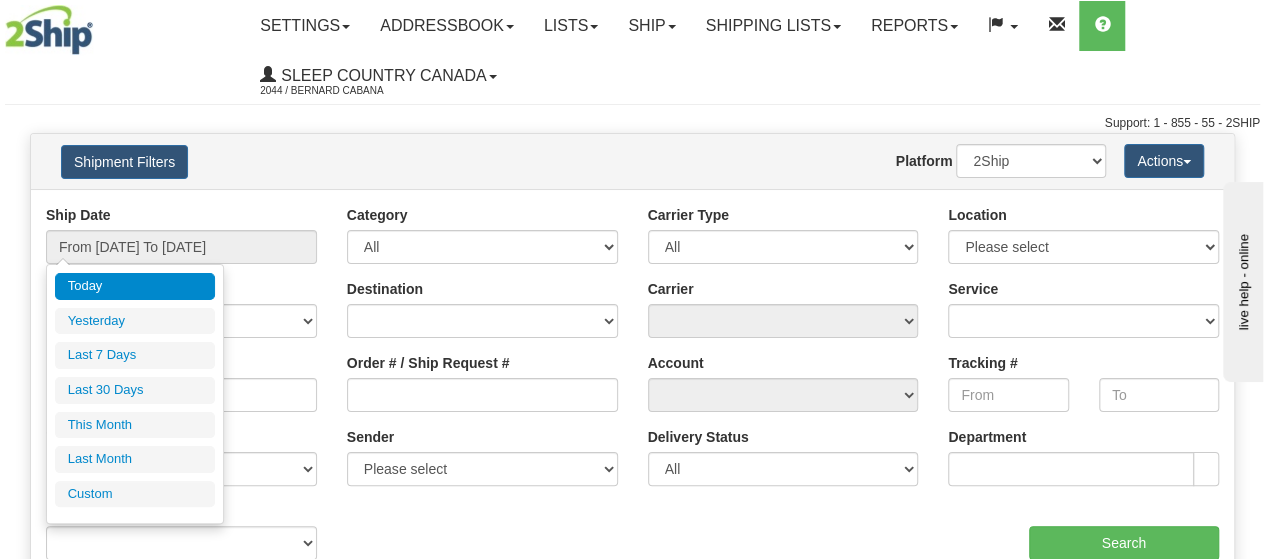 type on "From 07/10/2025 To 08/08/2025" 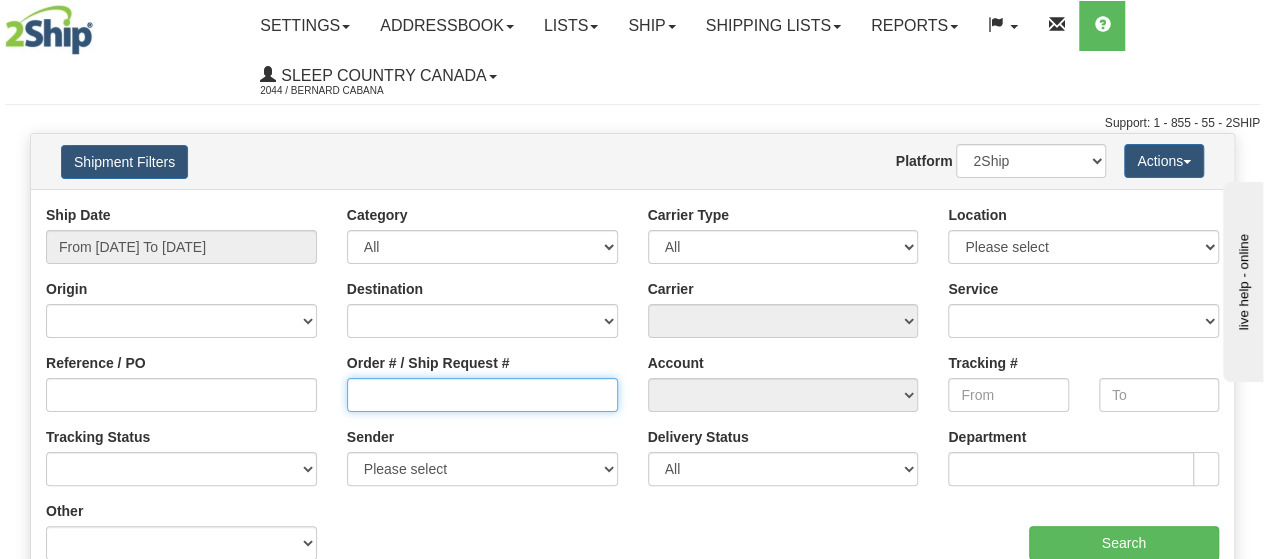 click on "Order # / Ship Request #" at bounding box center (482, 395) 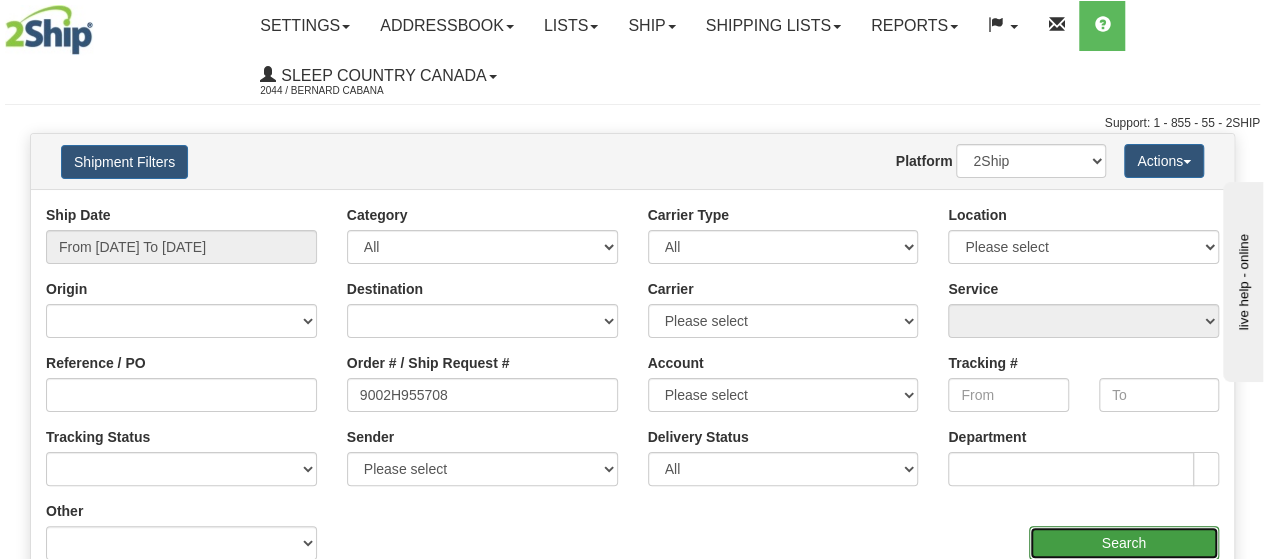 click on "Search" at bounding box center (1124, 543) 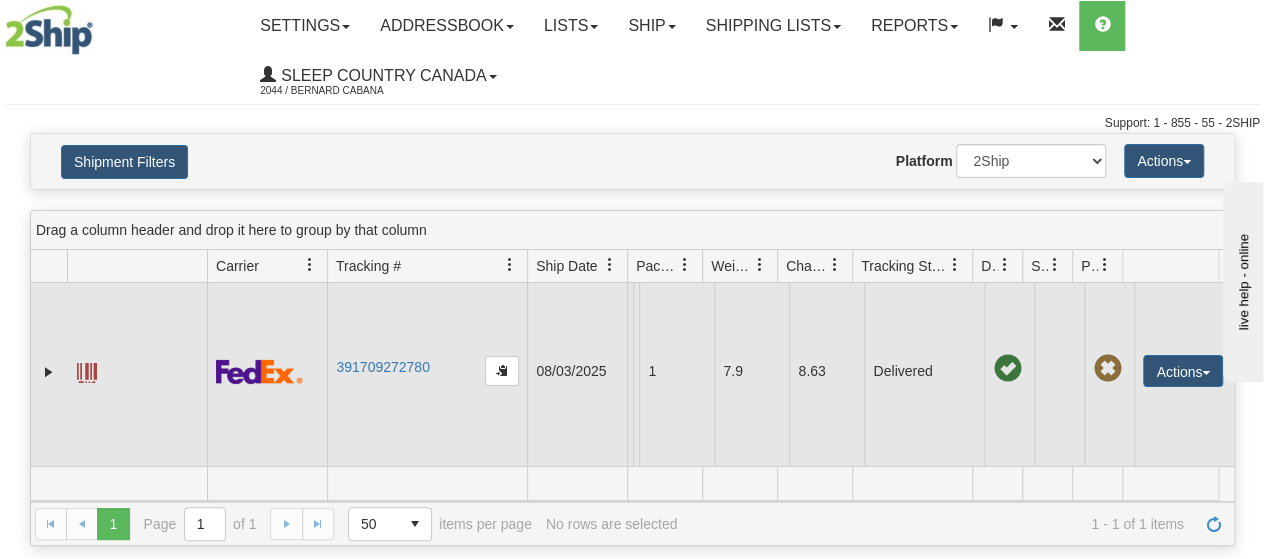 scroll, scrollTop: 67, scrollLeft: 0, axis: vertical 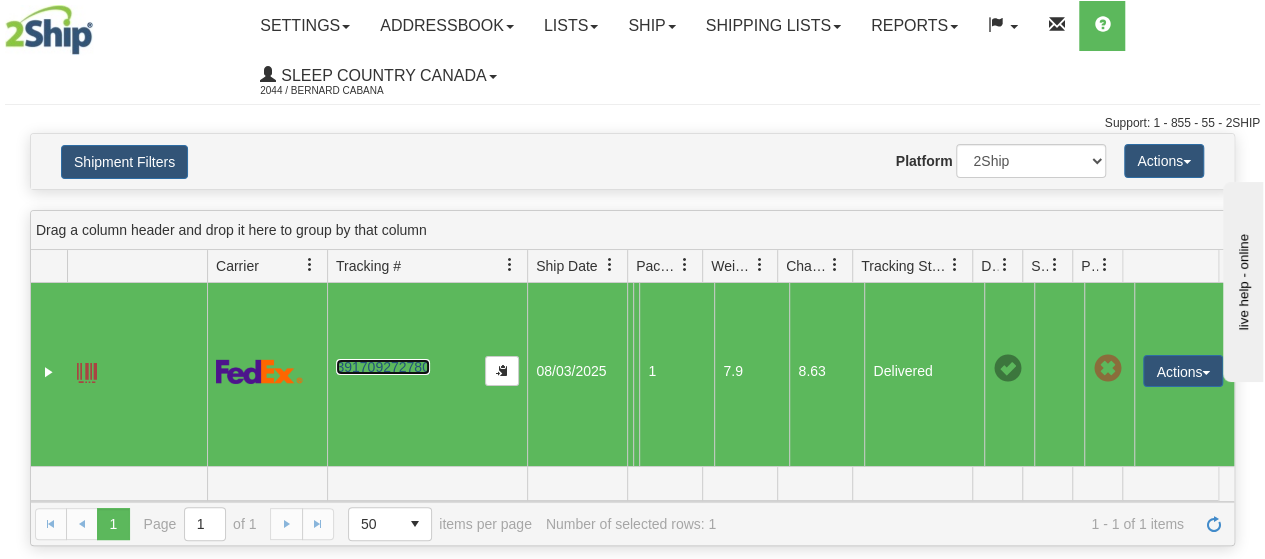 click on "391709272780" at bounding box center [382, 367] 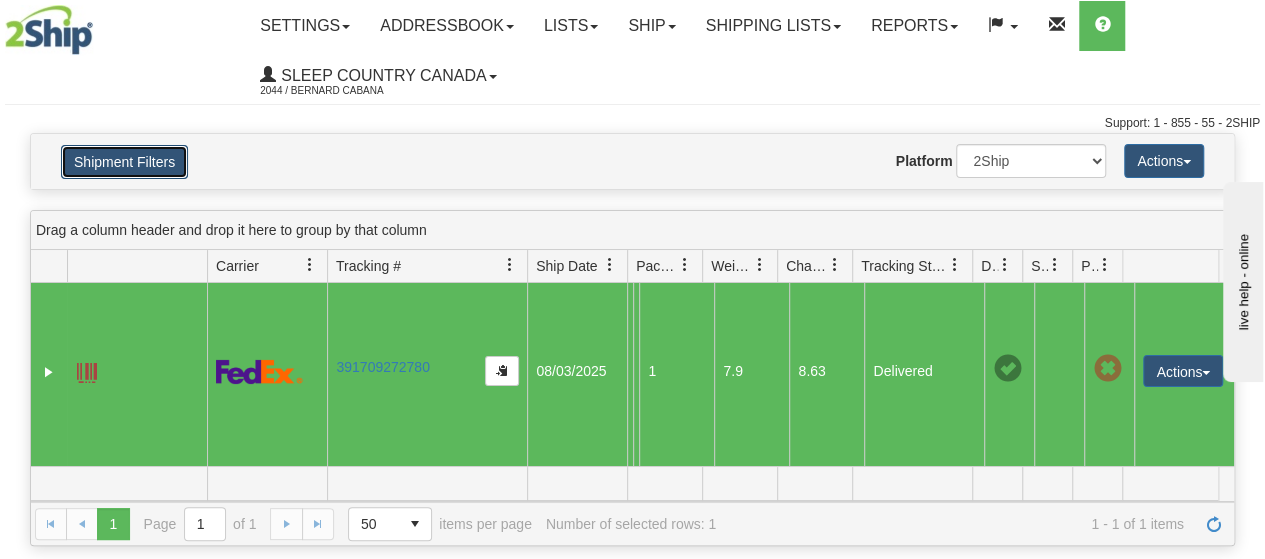 click on "Shipment Filters" at bounding box center [124, 162] 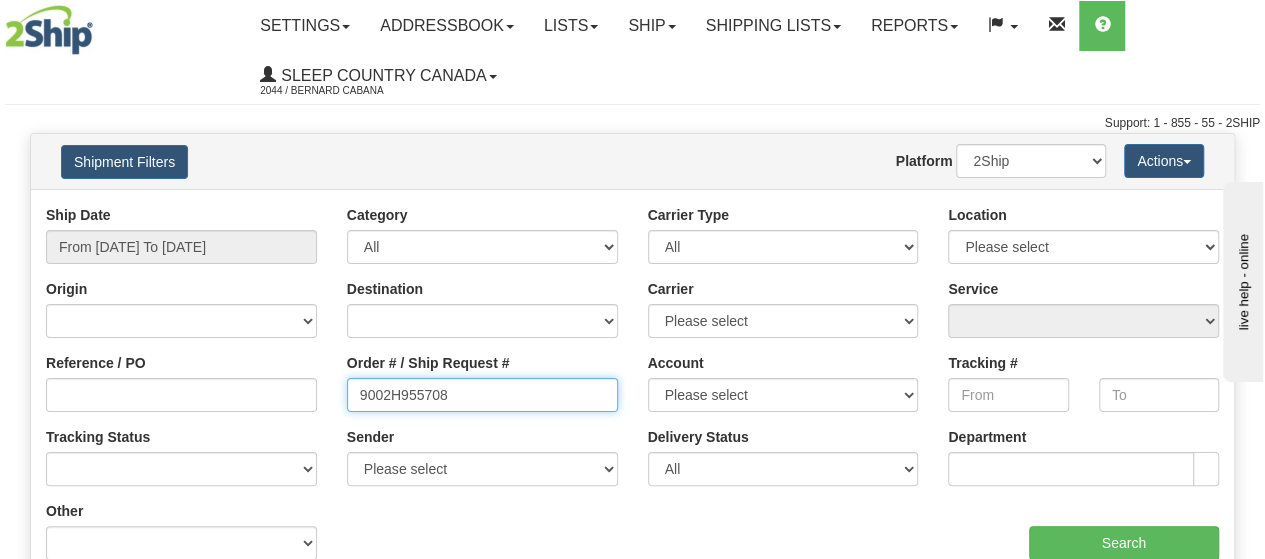 drag, startPoint x: 509, startPoint y: 383, endPoint x: 584, endPoint y: 437, distance: 92.417534 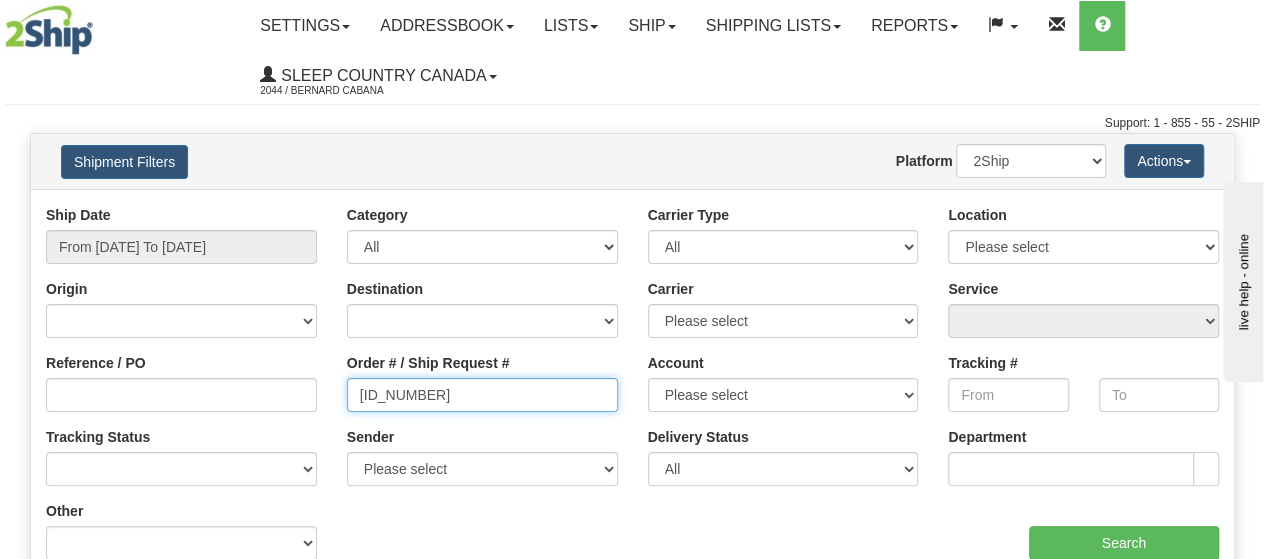 type on "9002H964398" 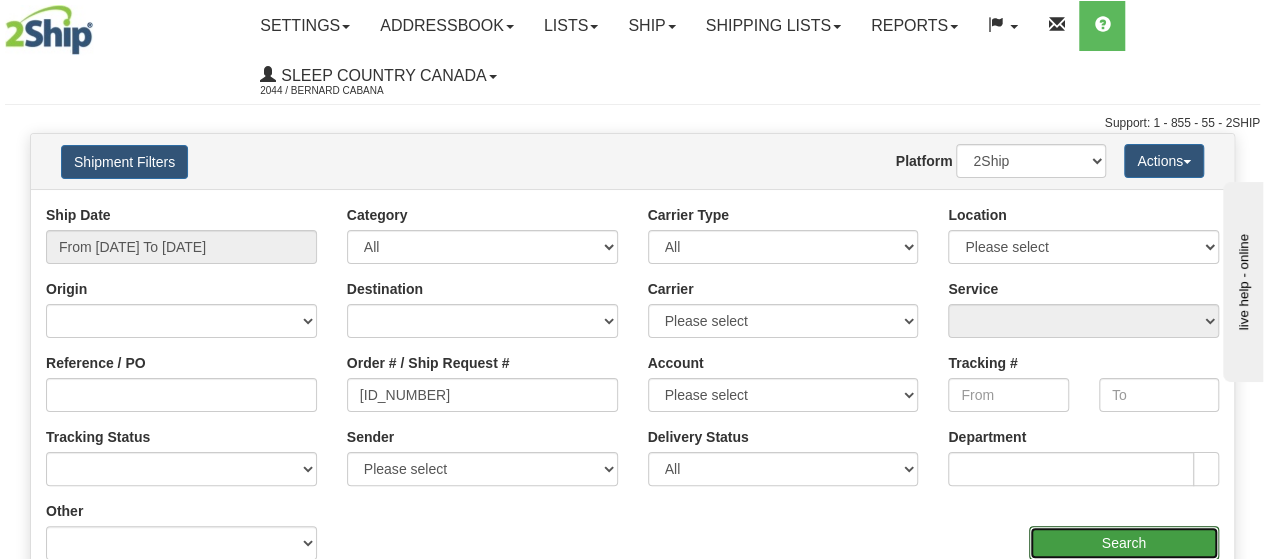 click on "Search" at bounding box center (1124, 543) 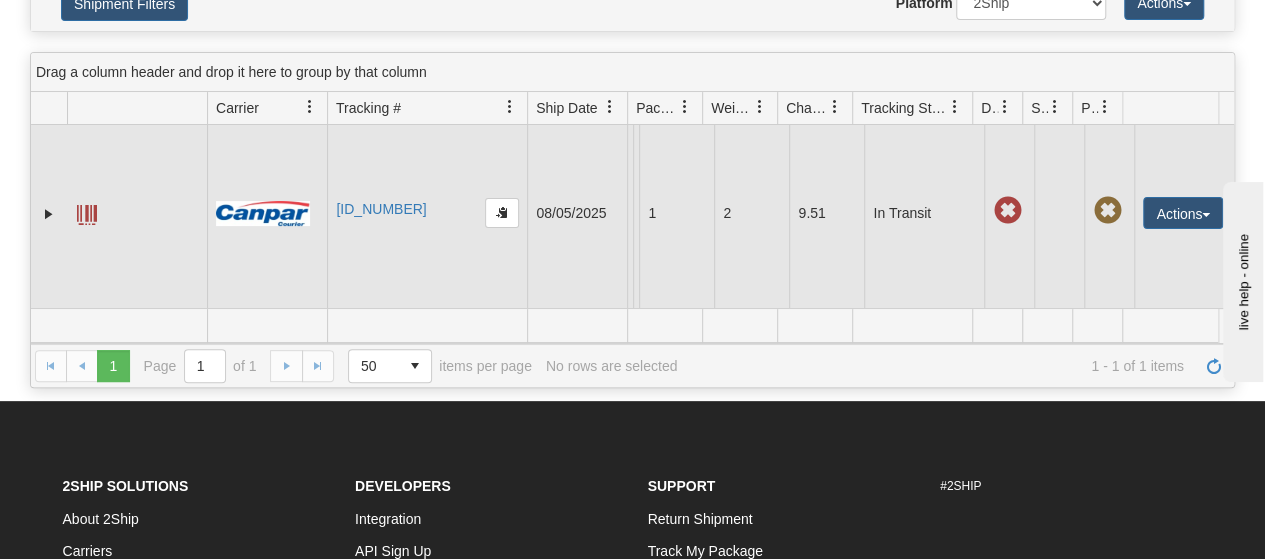 scroll, scrollTop: 0, scrollLeft: 0, axis: both 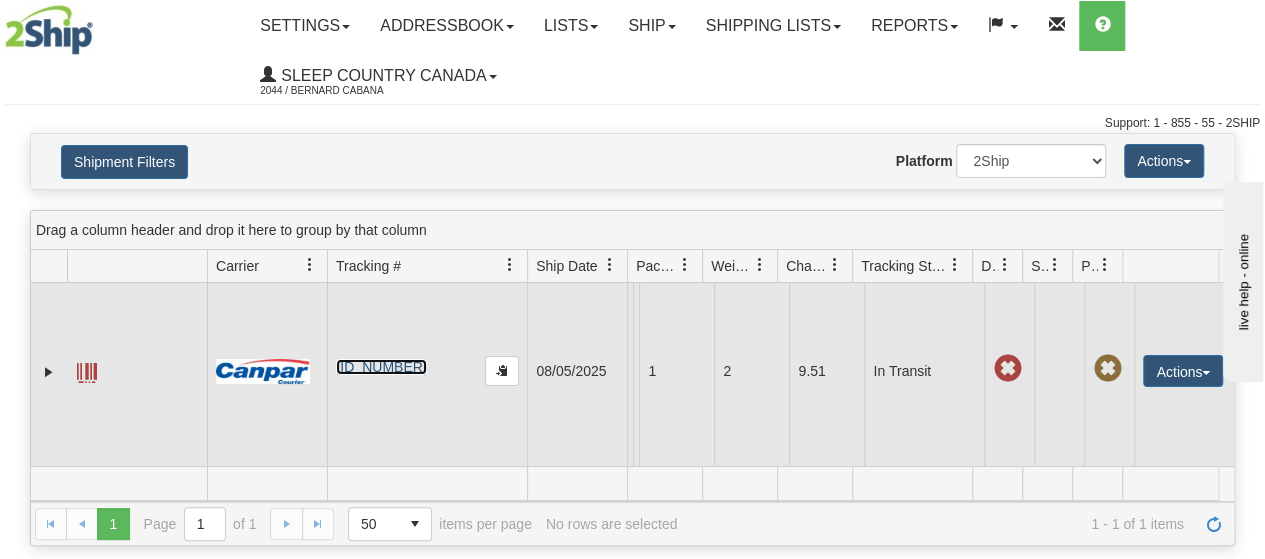 click on "D424013940000001194001" at bounding box center [381, 367] 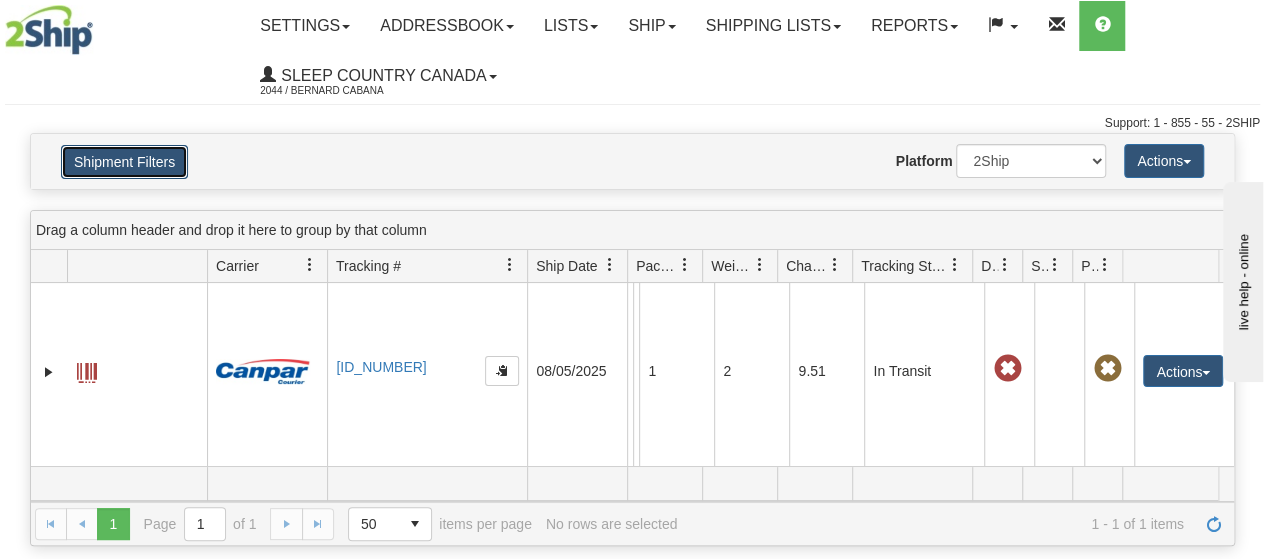 click on "Shipment Filters" at bounding box center (124, 162) 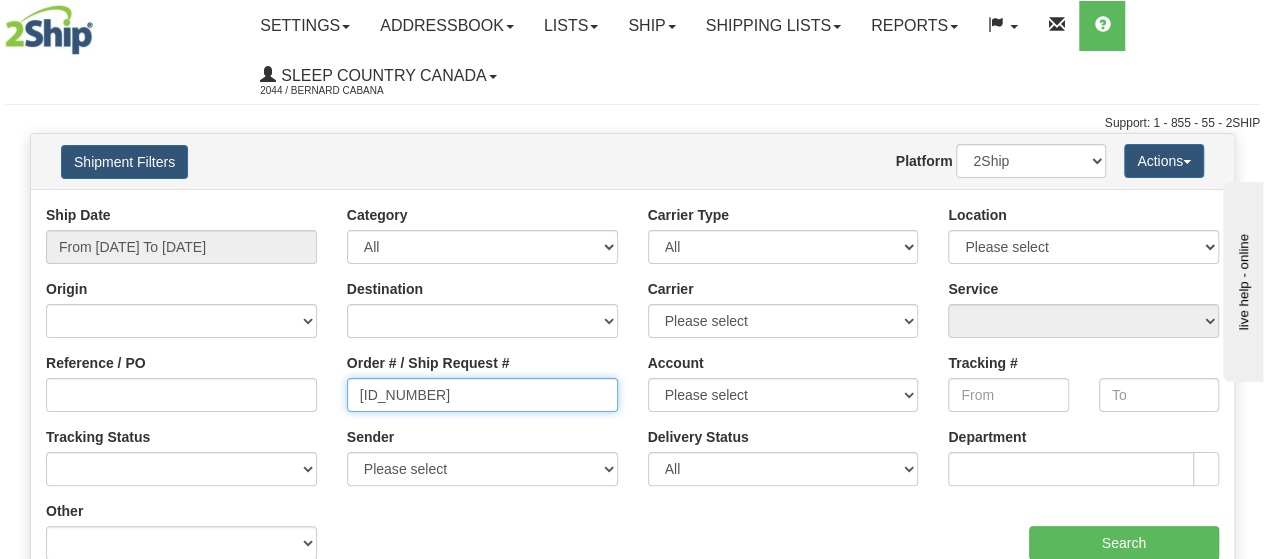 drag, startPoint x: 482, startPoint y: 394, endPoint x: 349, endPoint y: 401, distance: 133.18408 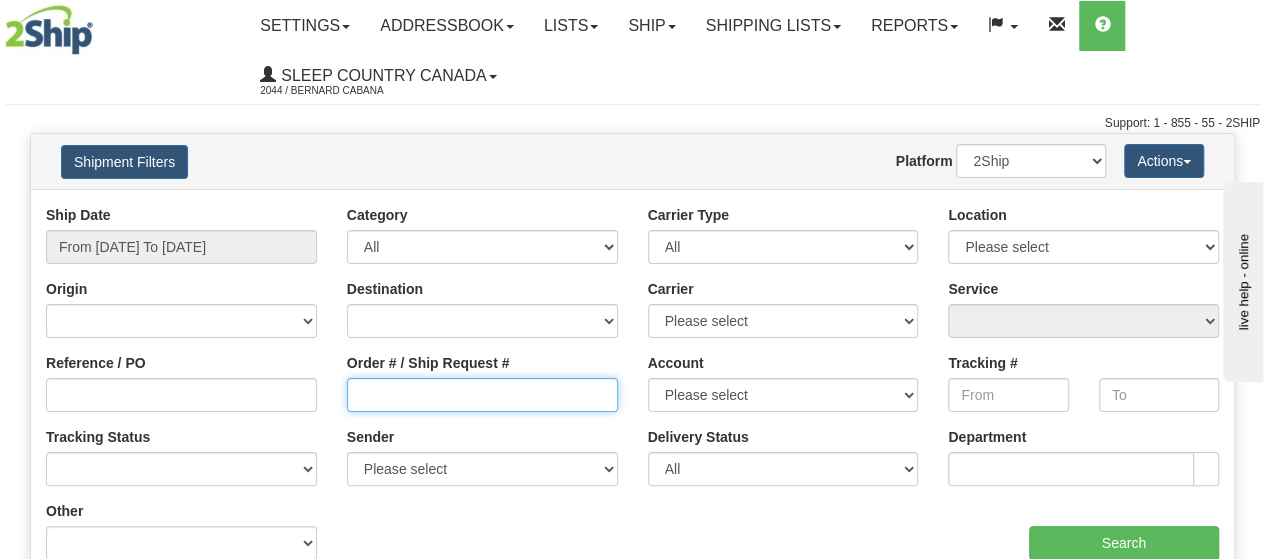 click on "Order # / Ship Request #" at bounding box center [482, 395] 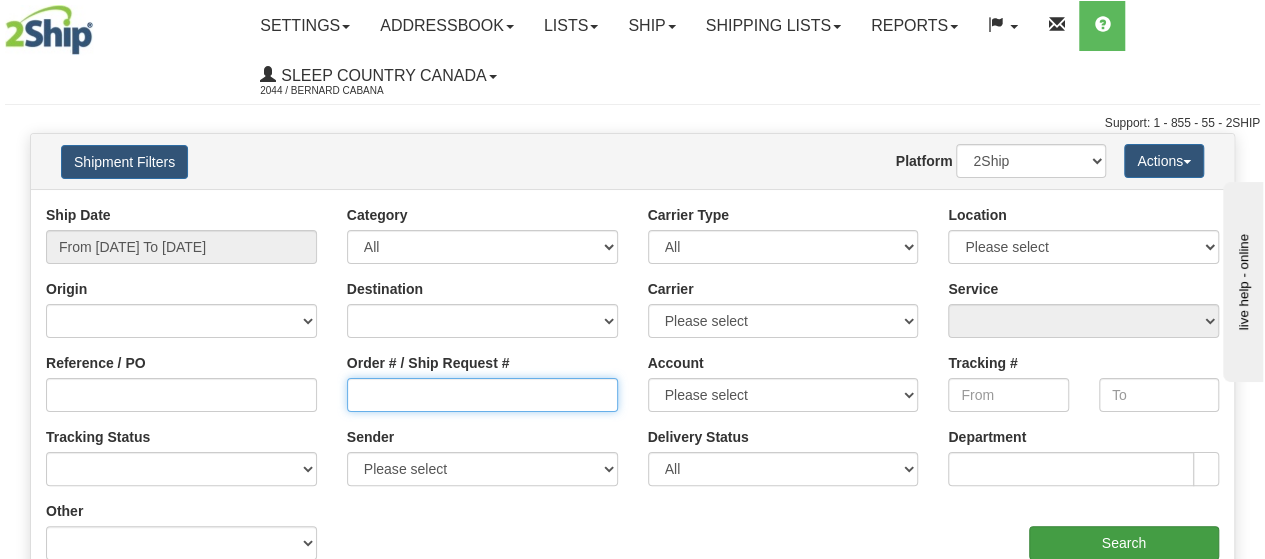paste on "9002H955708" 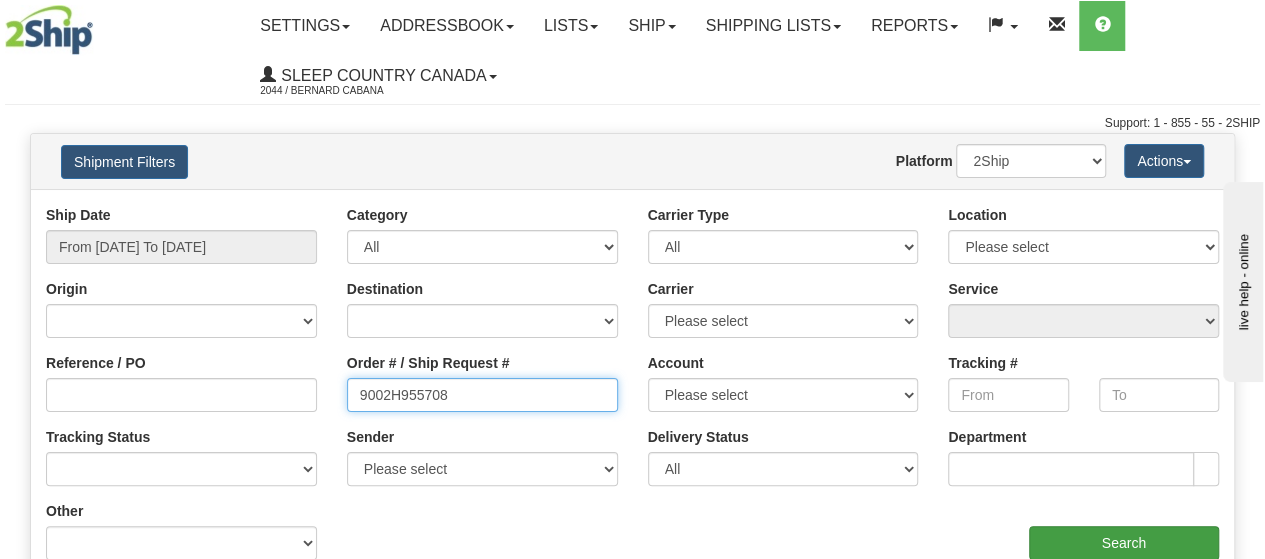 type on "9002H955708" 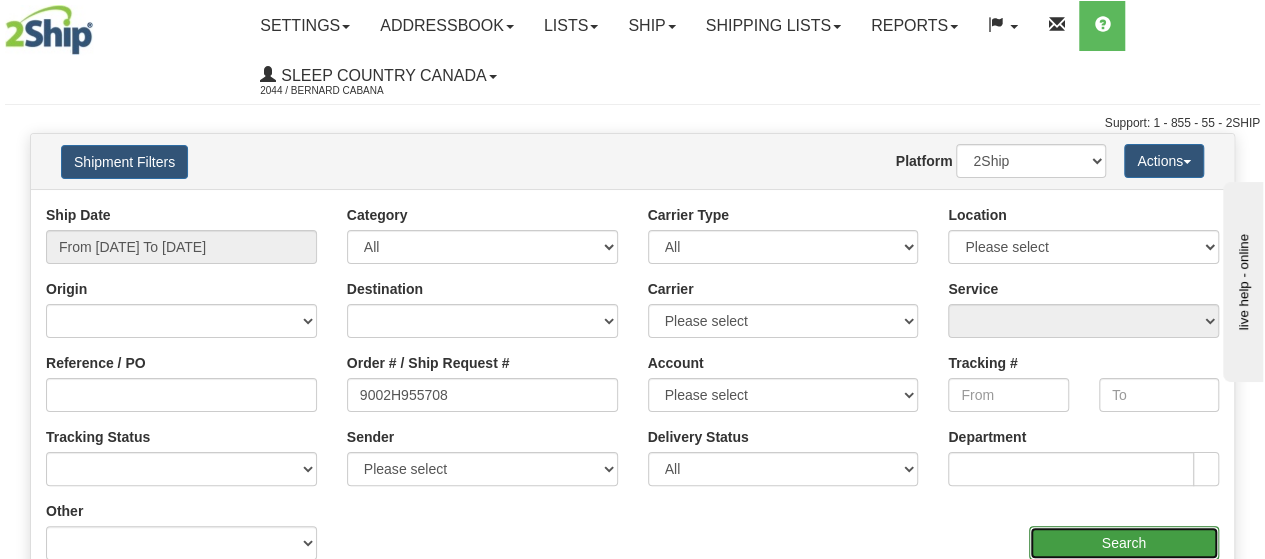 click on "Search" at bounding box center [1124, 543] 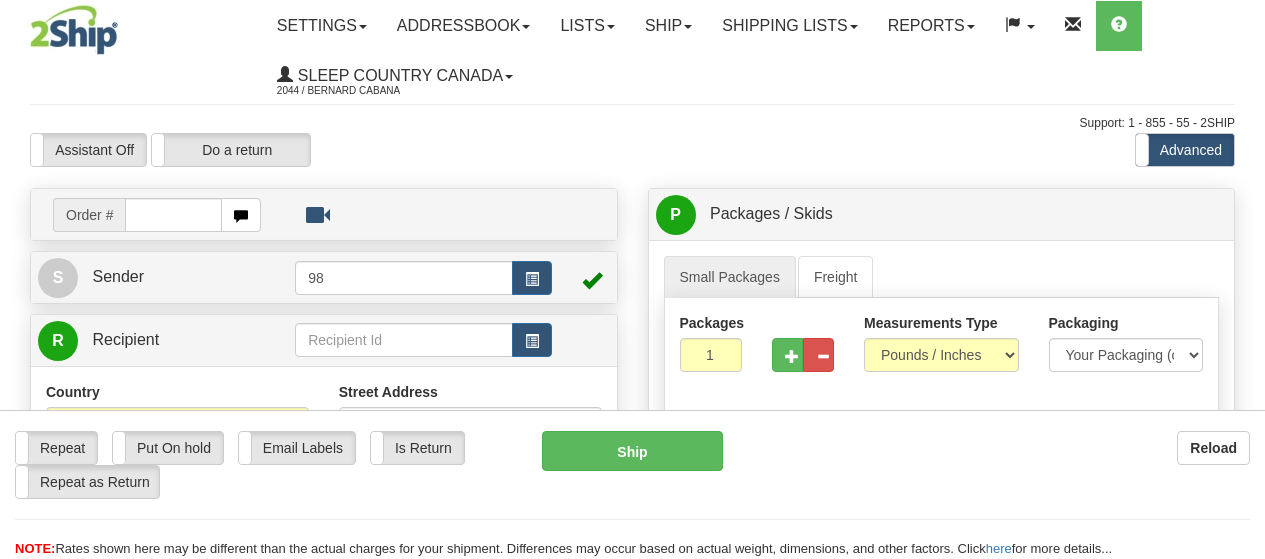 scroll, scrollTop: 0, scrollLeft: 0, axis: both 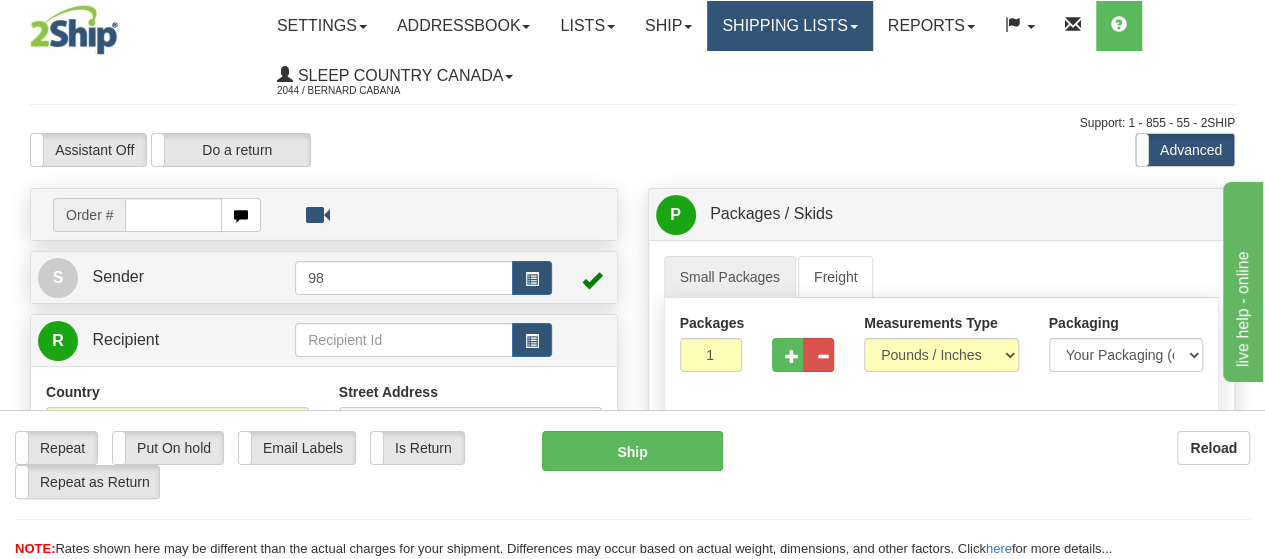 click on "Shipping lists" at bounding box center (789, 26) 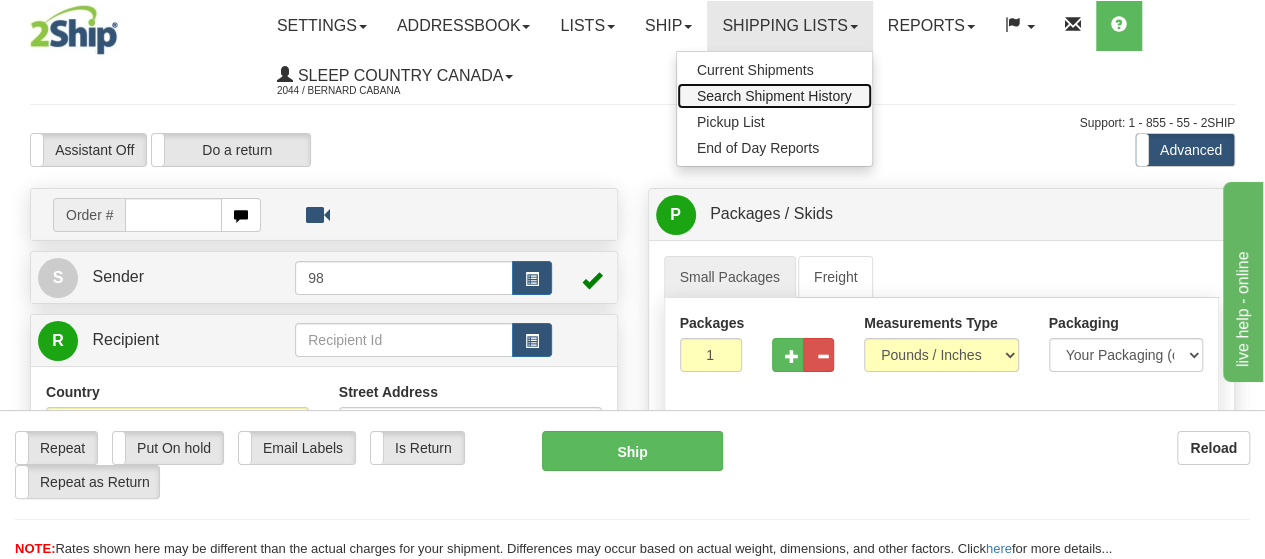 click on "Search Shipment History" at bounding box center [774, 96] 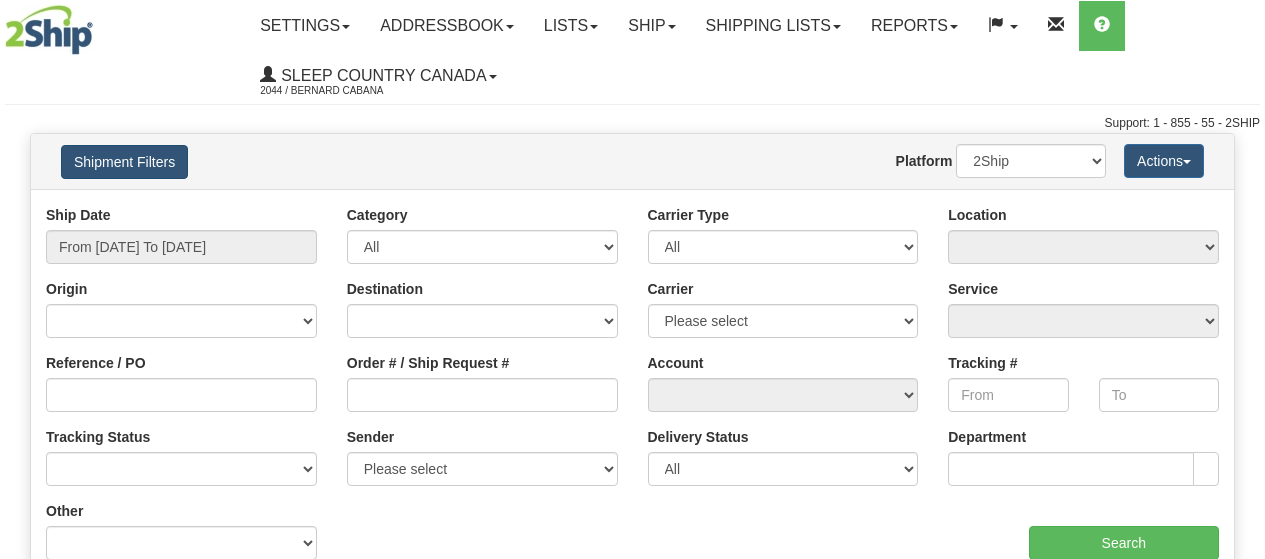 scroll, scrollTop: 0, scrollLeft: 0, axis: both 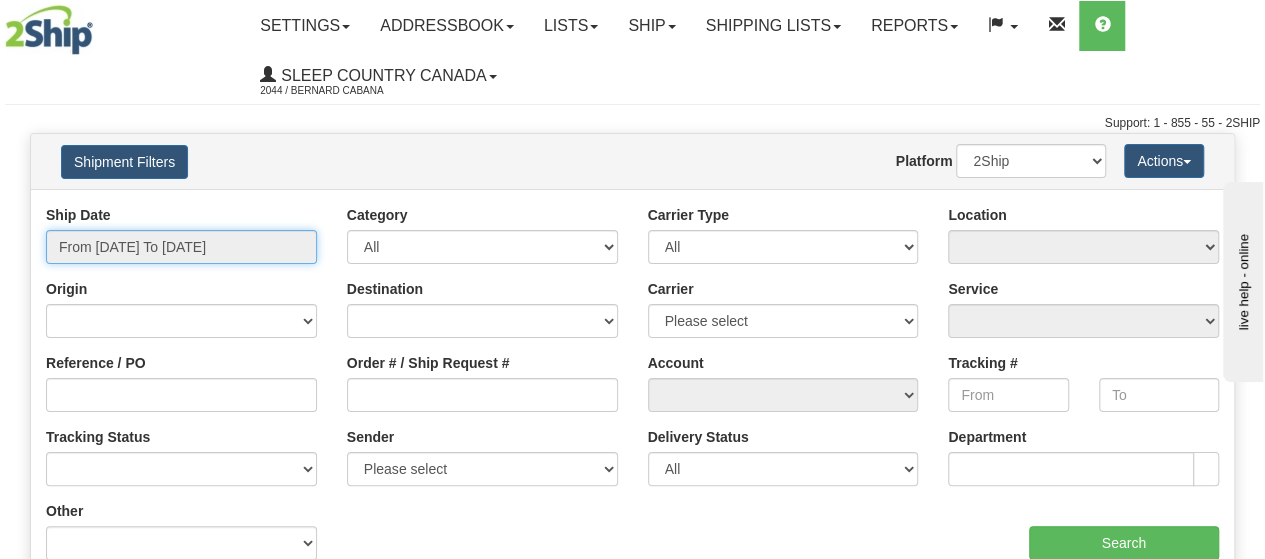 click on "From [DATE] To [DATE]" at bounding box center (181, 247) 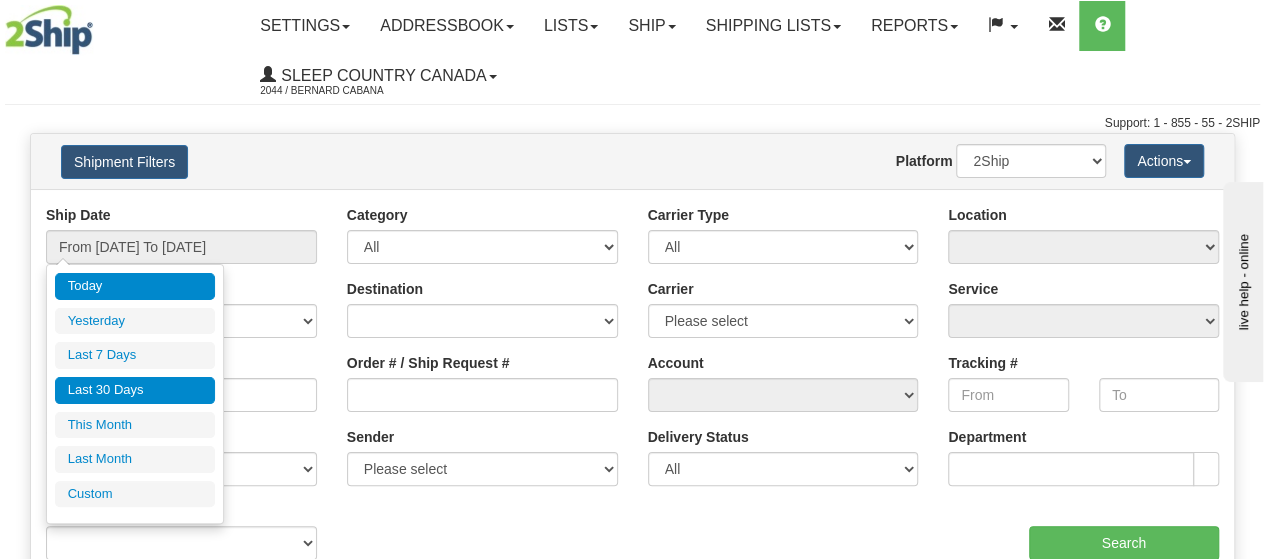 drag, startPoint x: 177, startPoint y: 381, endPoint x: 435, endPoint y: 351, distance: 259.73834 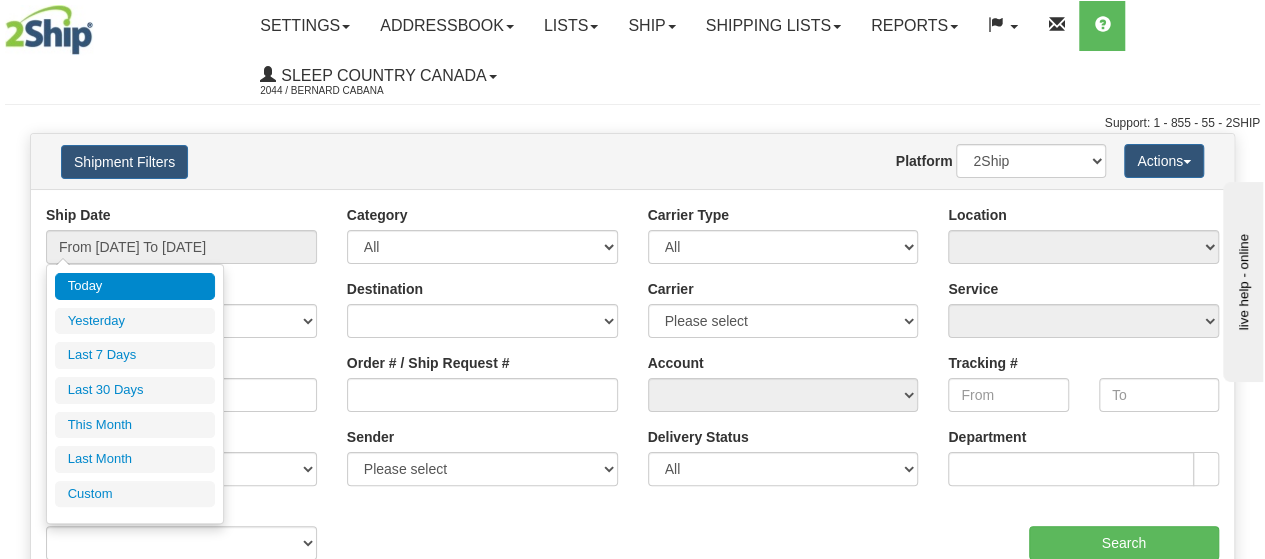 type on "From 07/10/2025 To 08/08/2025" 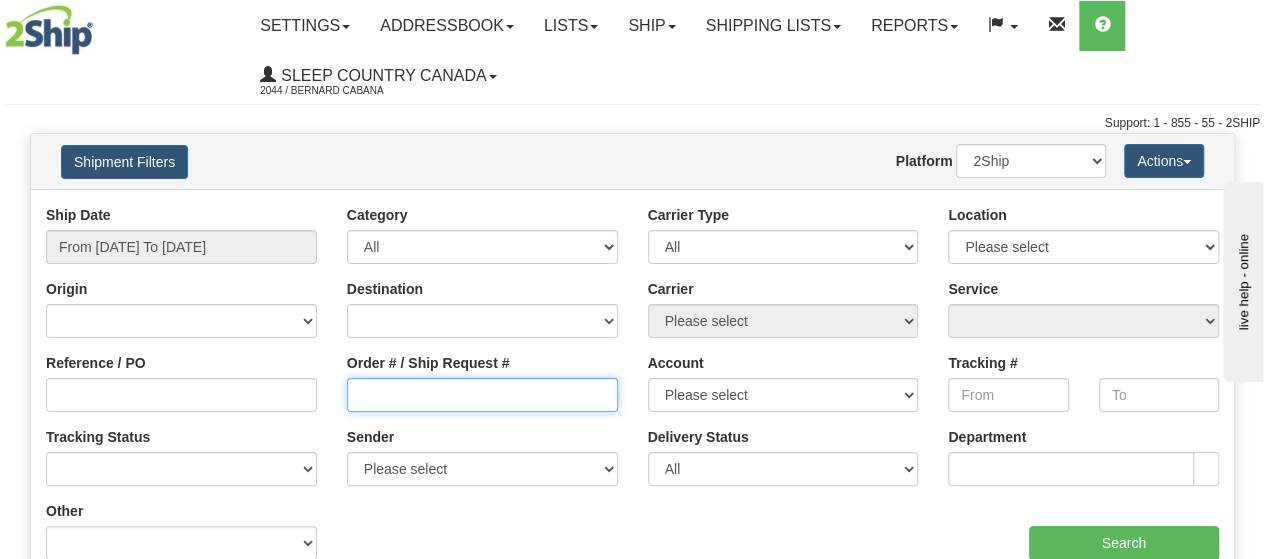 click on "Order # / Ship Request #" at bounding box center (482, 395) 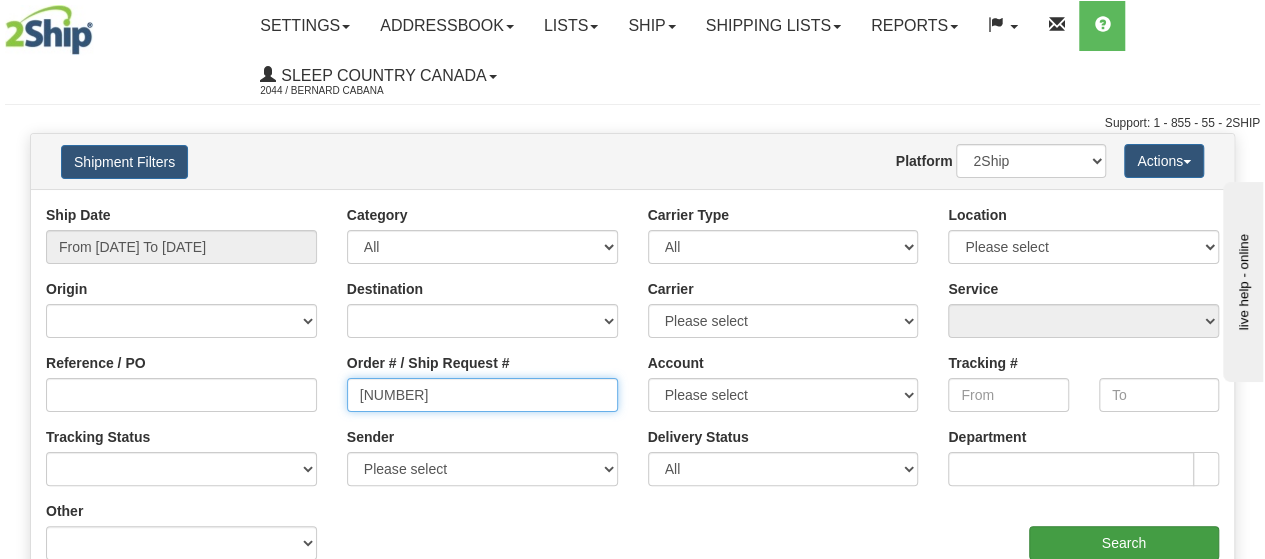 type on "9000H958139" 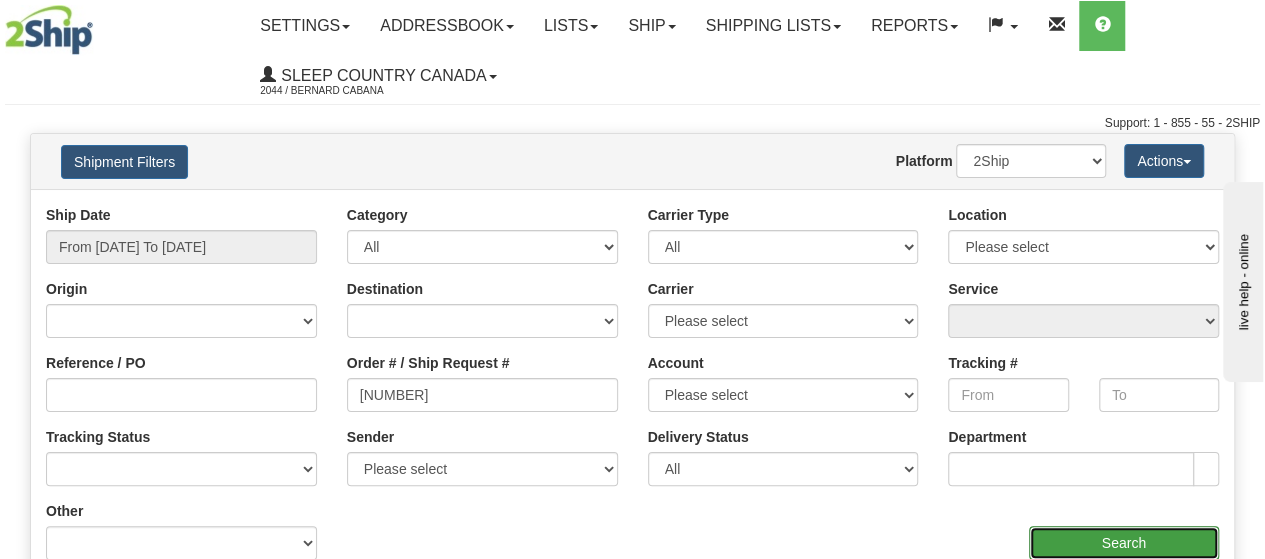 click on "Search" at bounding box center (1124, 543) 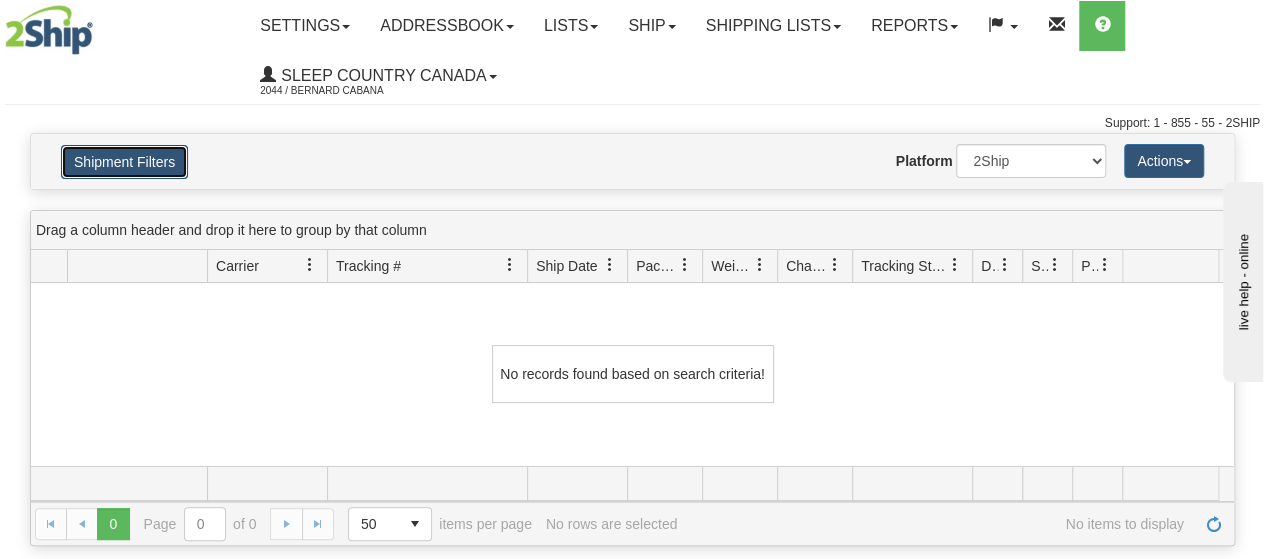 click on "Shipment Filters" at bounding box center [124, 162] 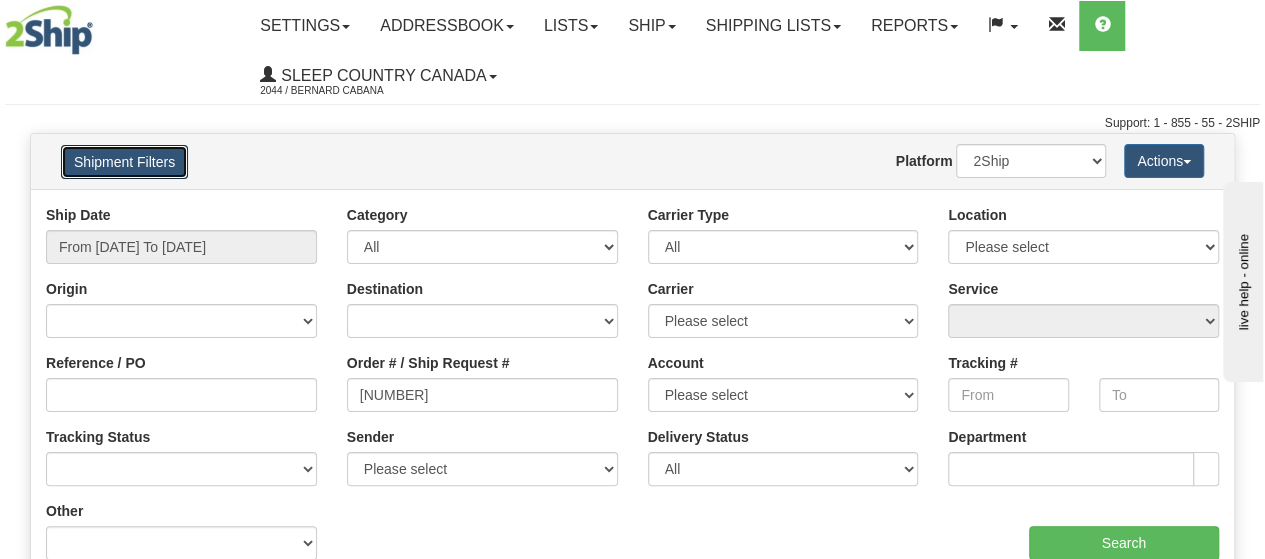 type 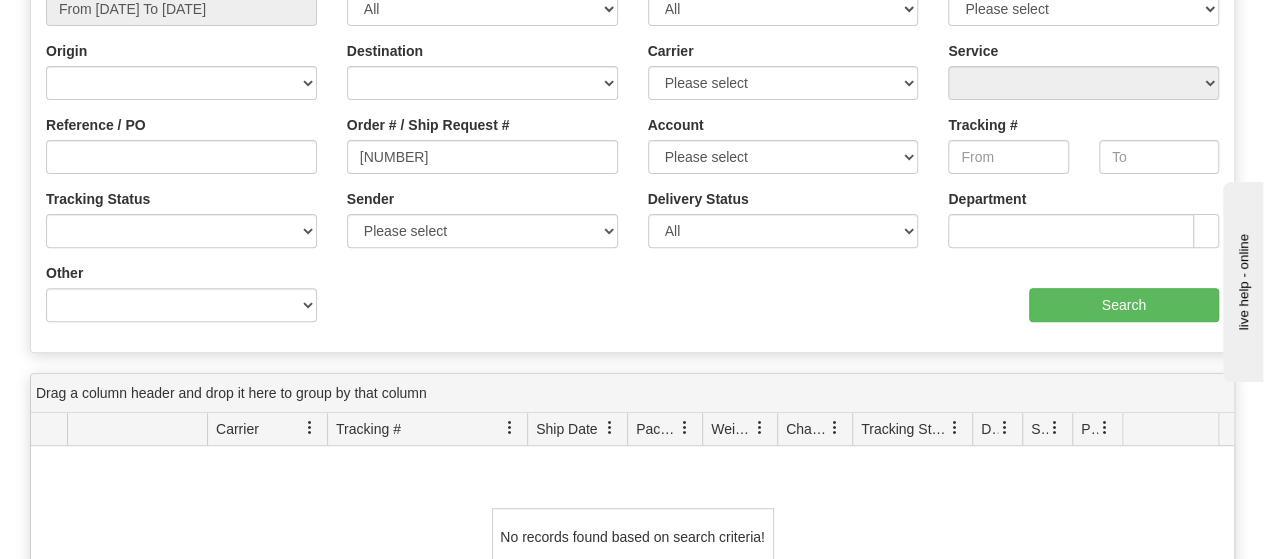 scroll, scrollTop: 400, scrollLeft: 0, axis: vertical 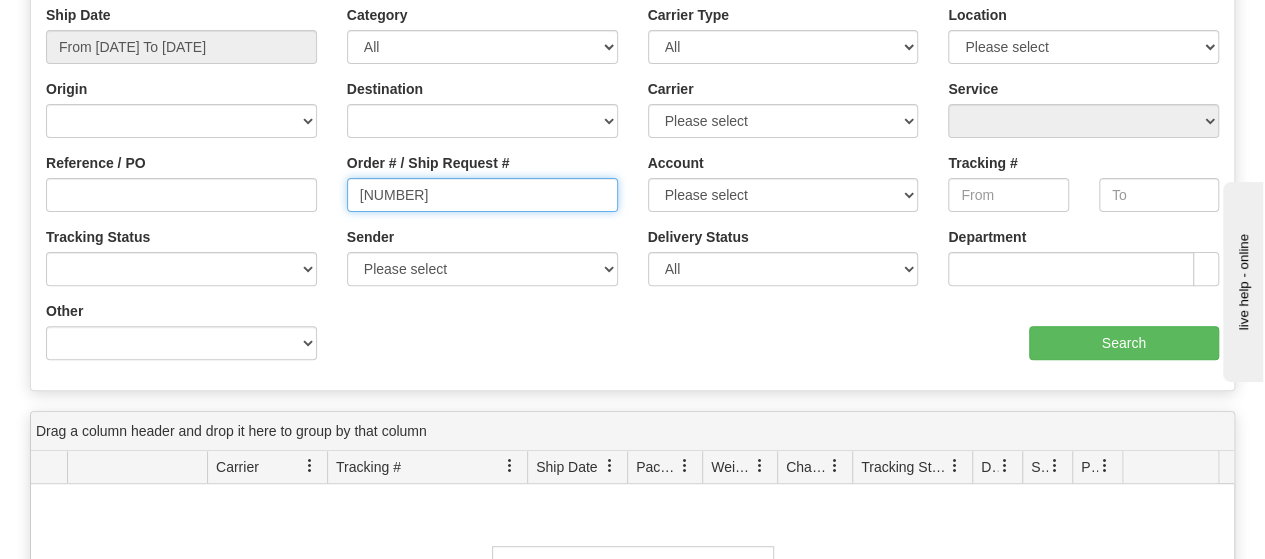 click on "9000H958139" at bounding box center [482, 195] 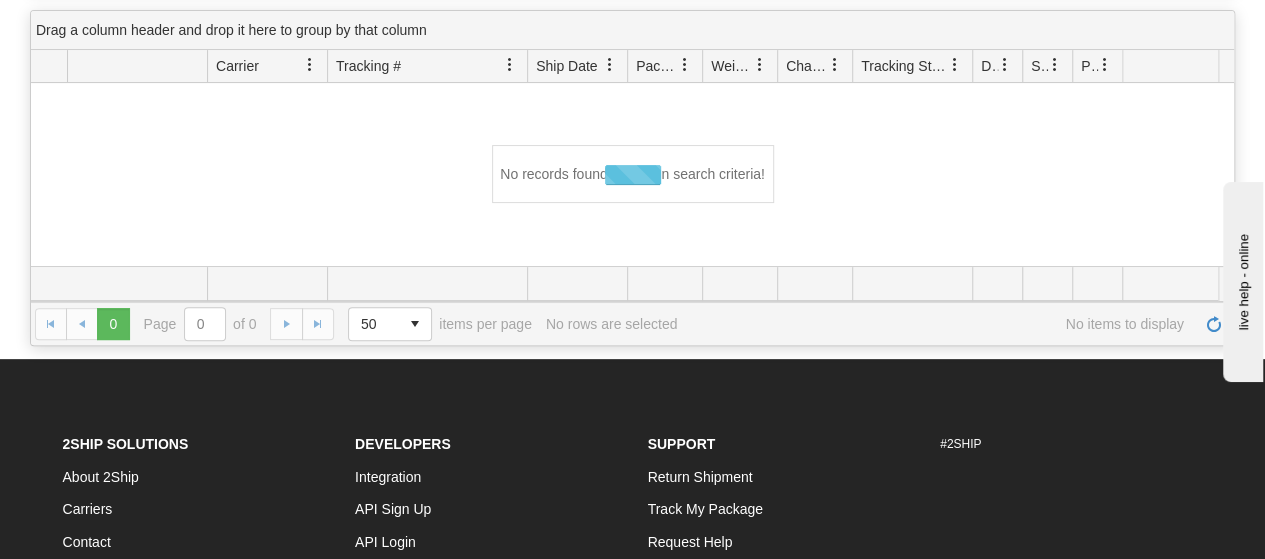 scroll, scrollTop: 0, scrollLeft: 0, axis: both 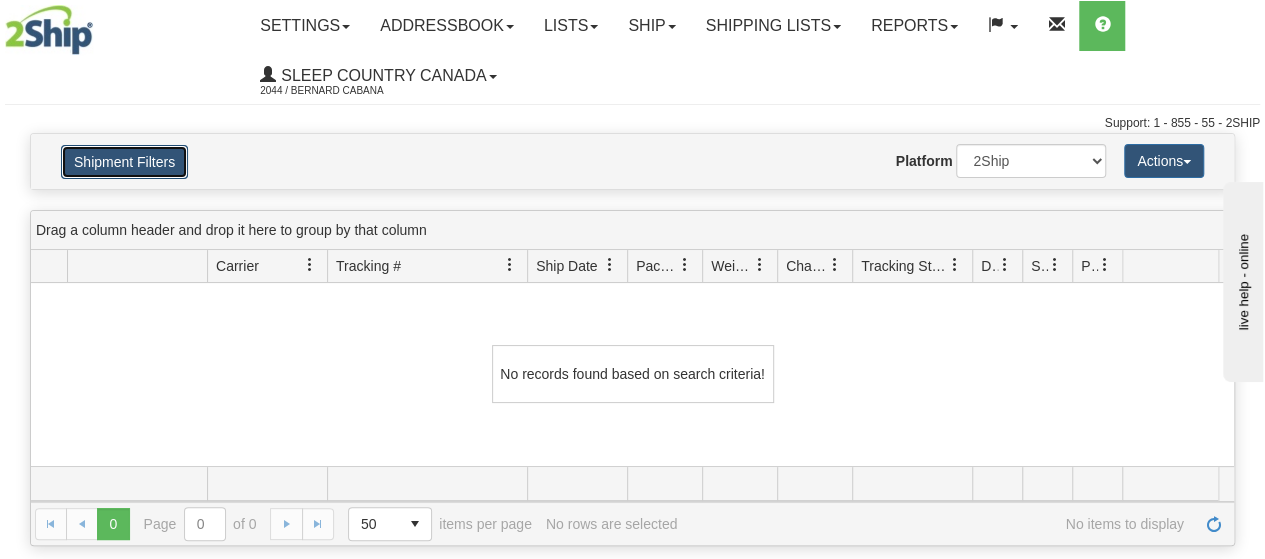 click on "Shipment Filters" at bounding box center [124, 162] 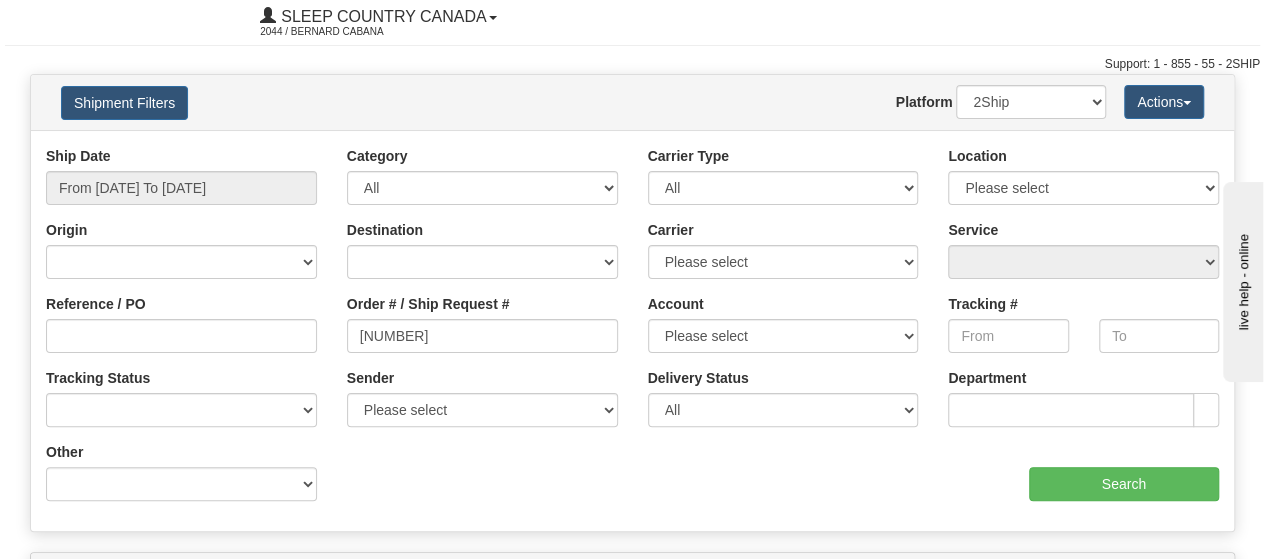 scroll, scrollTop: 0, scrollLeft: 0, axis: both 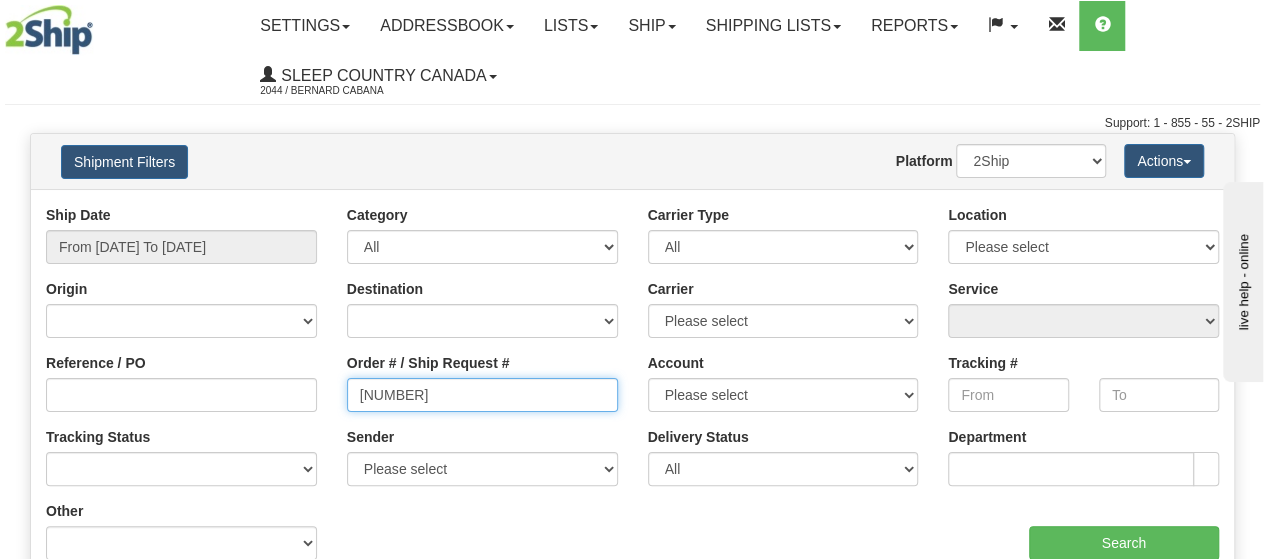 drag, startPoint x: 530, startPoint y: 394, endPoint x: 286, endPoint y: 395, distance: 244.00204 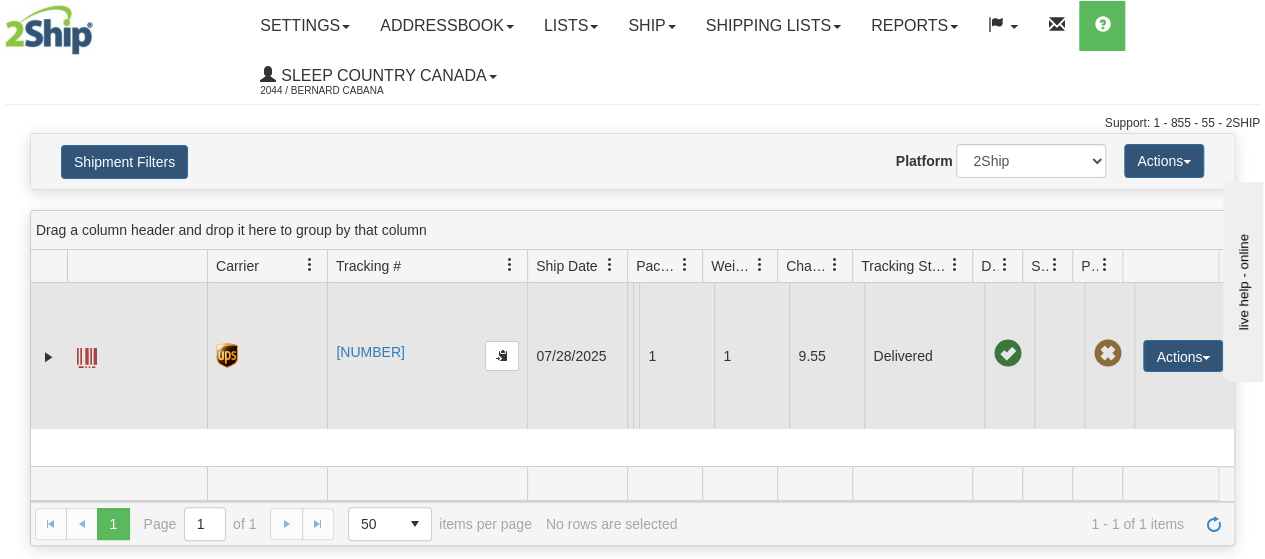 scroll, scrollTop: 67, scrollLeft: 0, axis: vertical 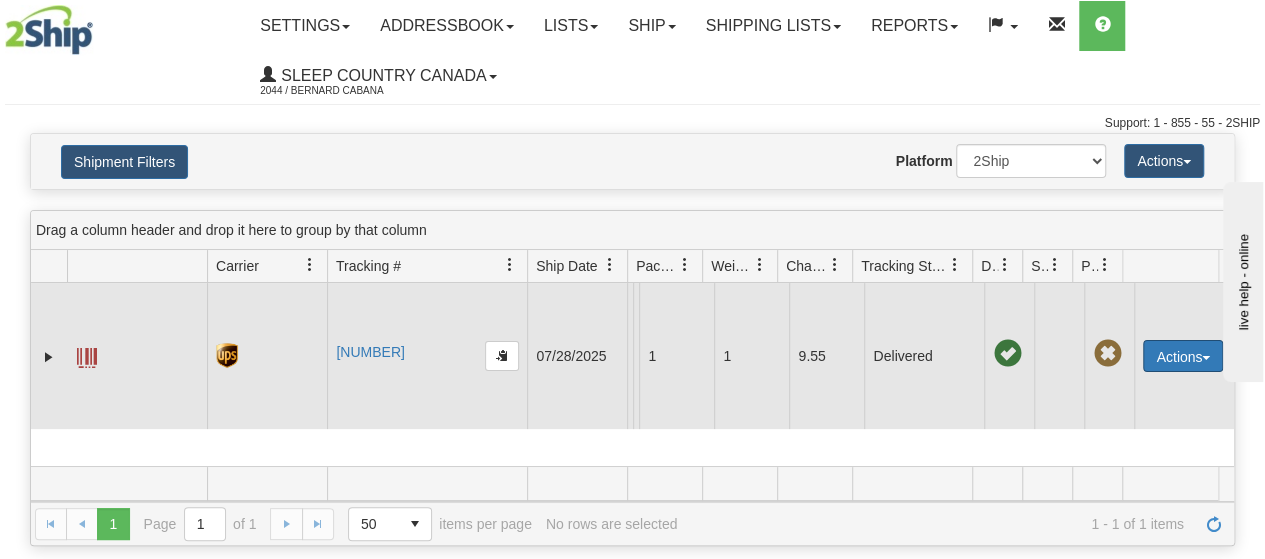 click on "Actions" at bounding box center (1183, 356) 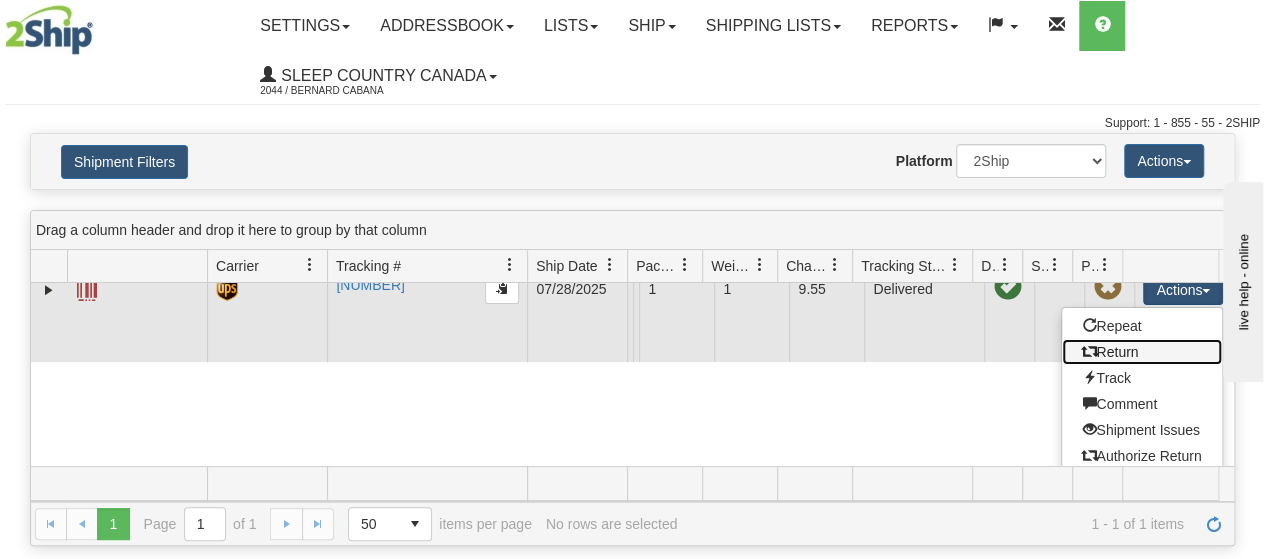 click on "Return" at bounding box center (1142, 352) 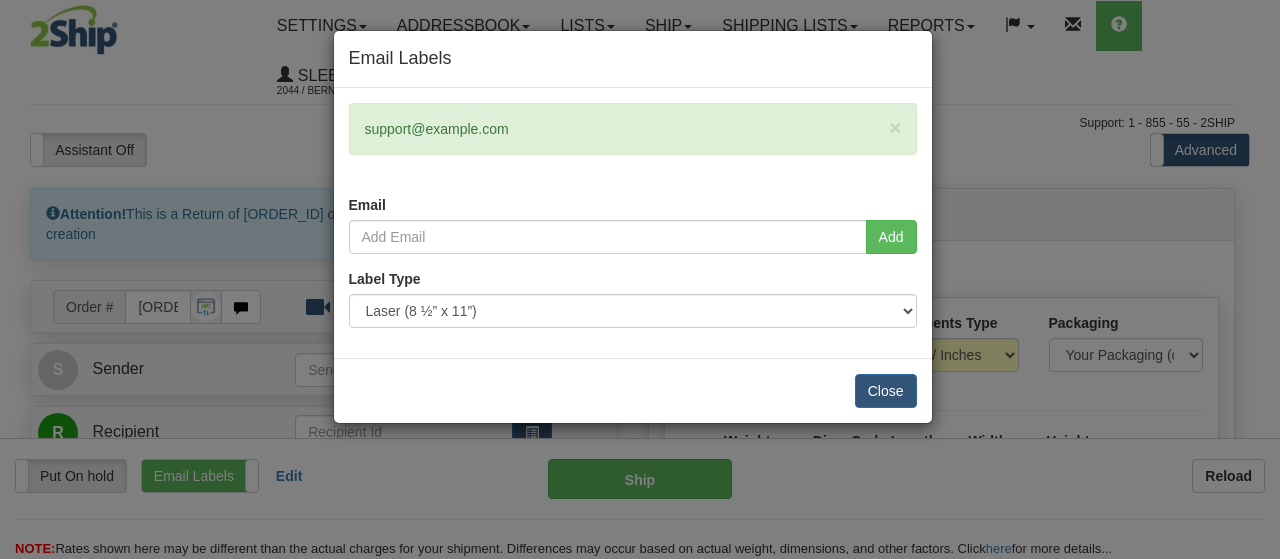 scroll, scrollTop: 0, scrollLeft: 0, axis: both 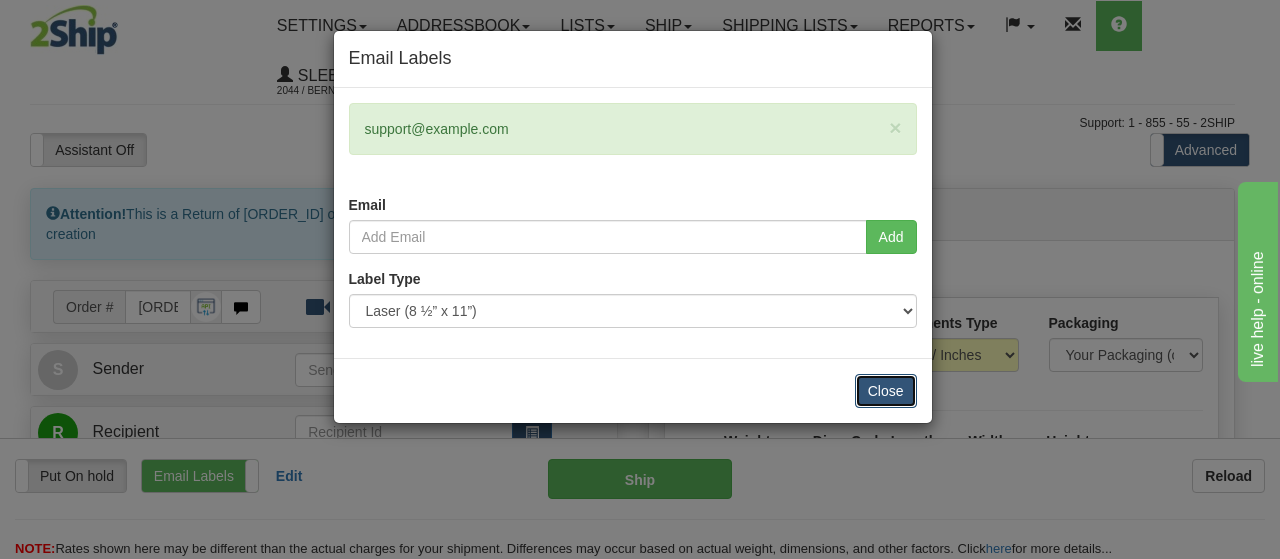 click on "Close" at bounding box center [886, 391] 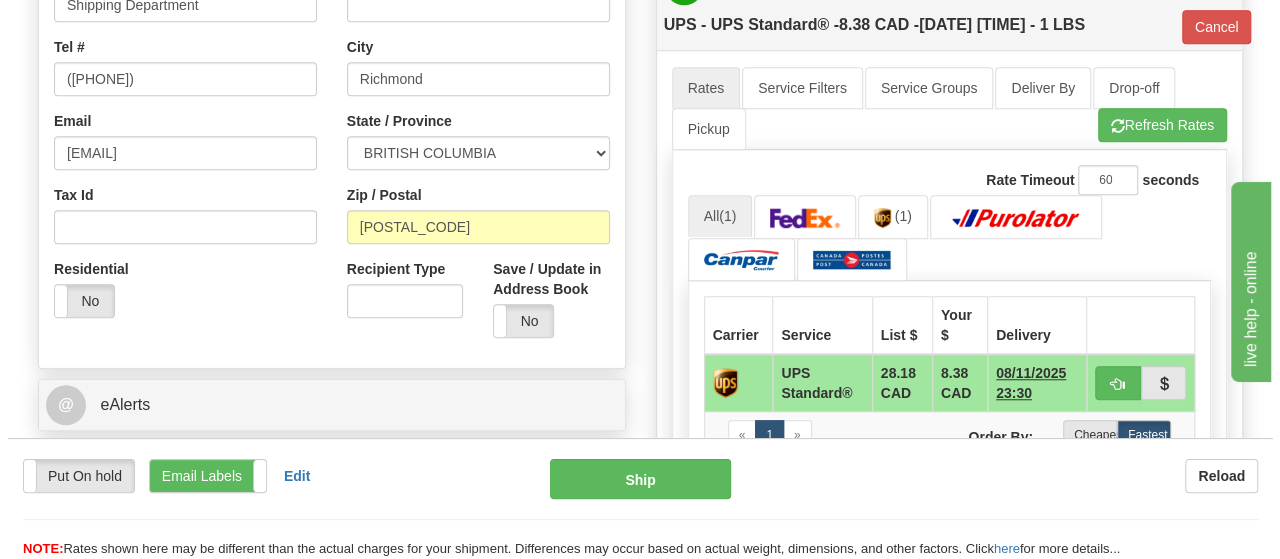 scroll, scrollTop: 700, scrollLeft: 0, axis: vertical 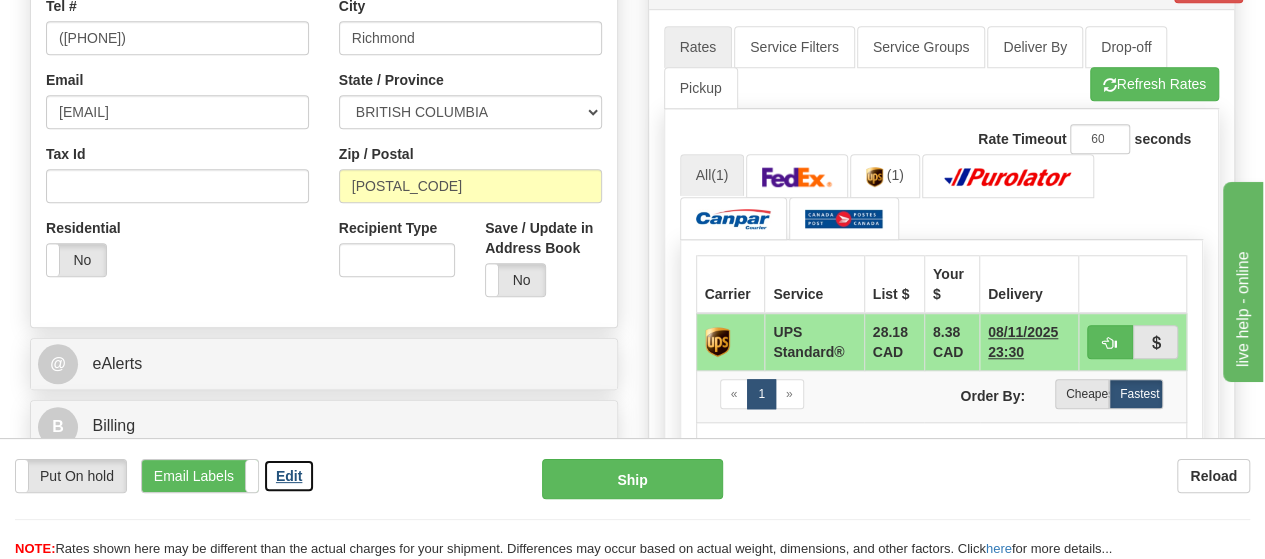 click on "Edit" at bounding box center [289, 476] 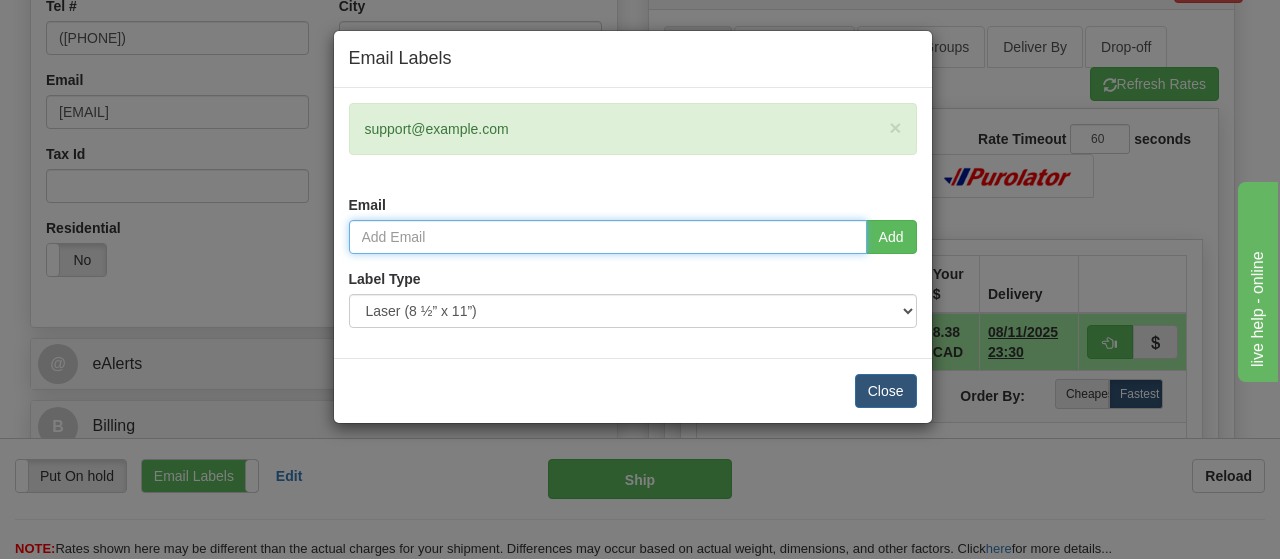 click at bounding box center [608, 237] 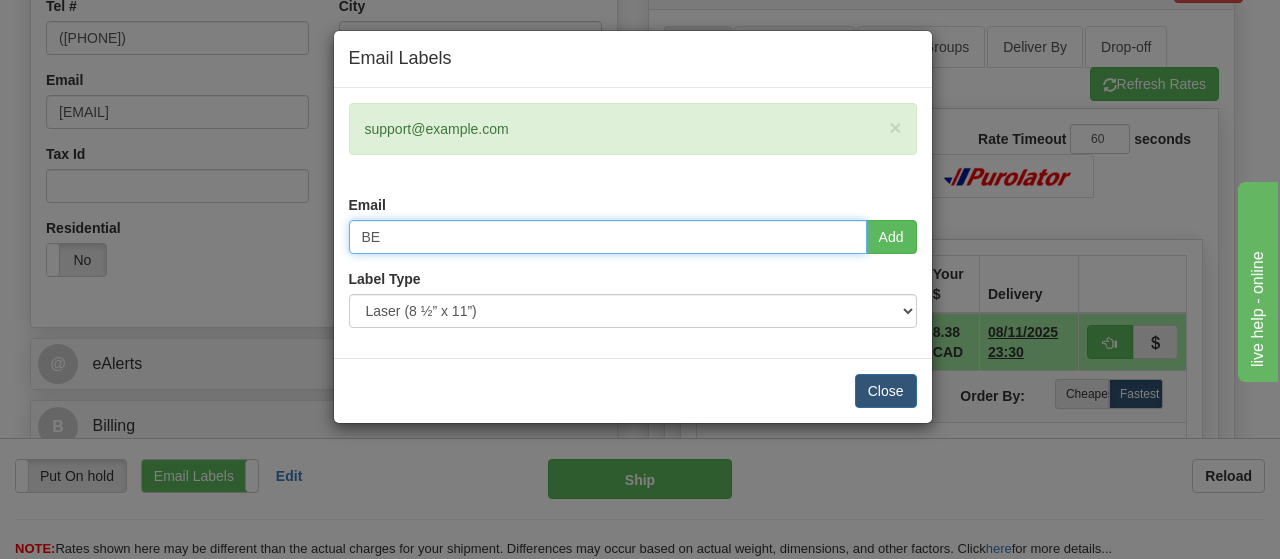 type on "B" 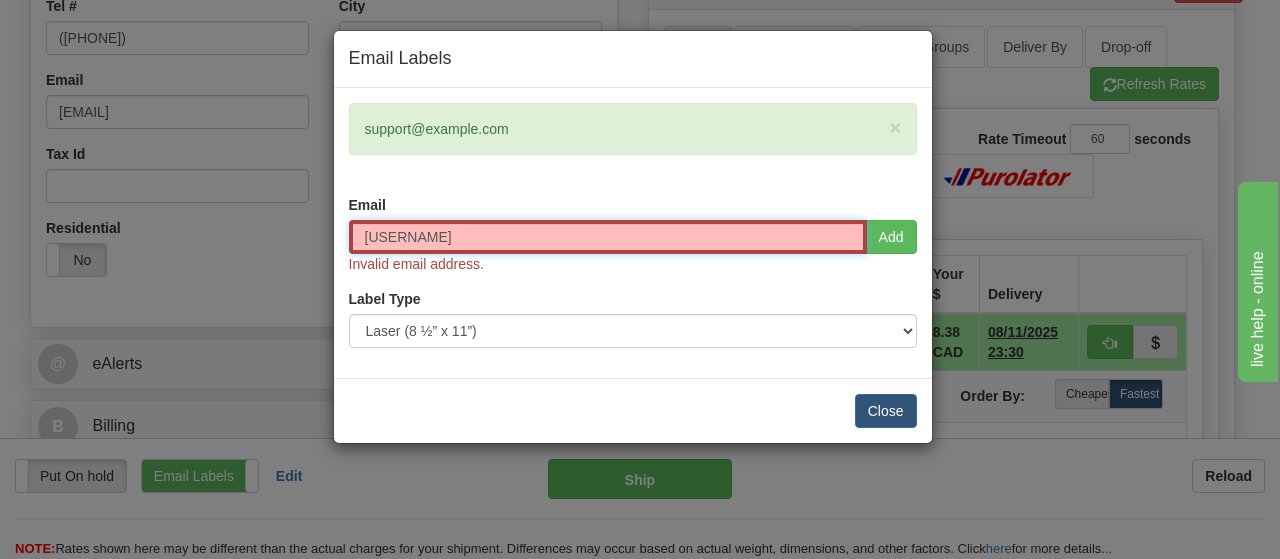 click on "[USERNAME]" at bounding box center (608, 237) 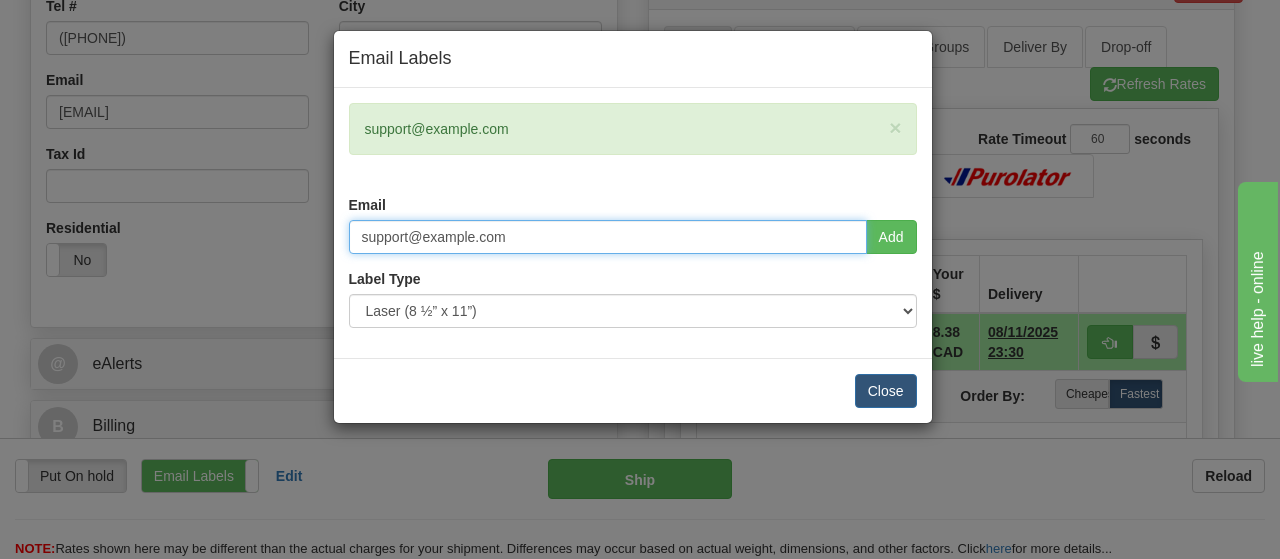 type on "support@example.com" 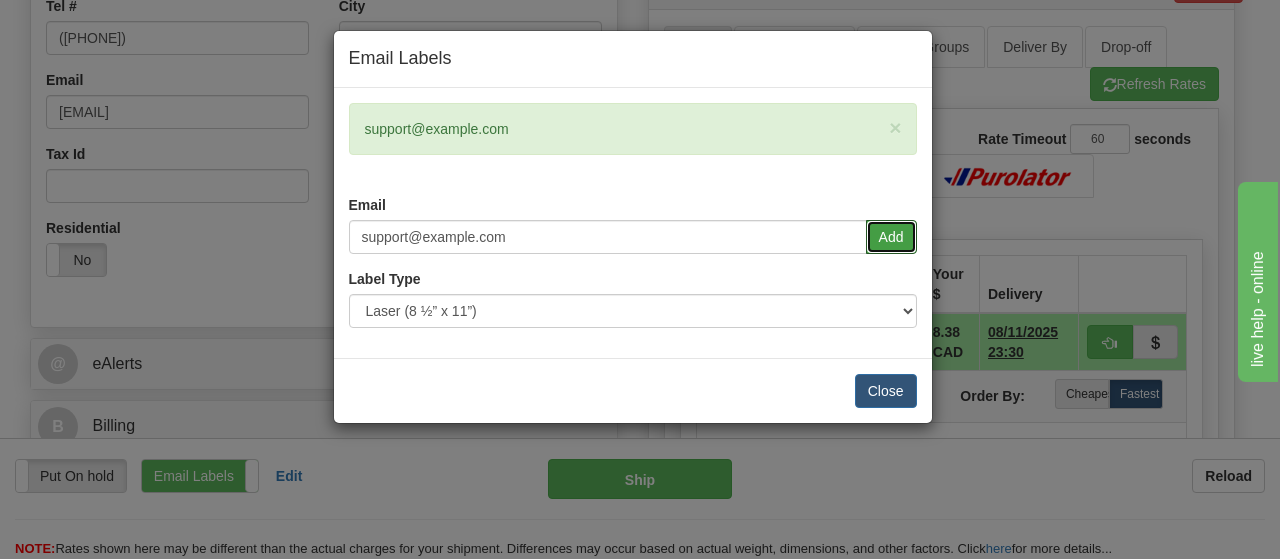 click on "Add" at bounding box center [891, 237] 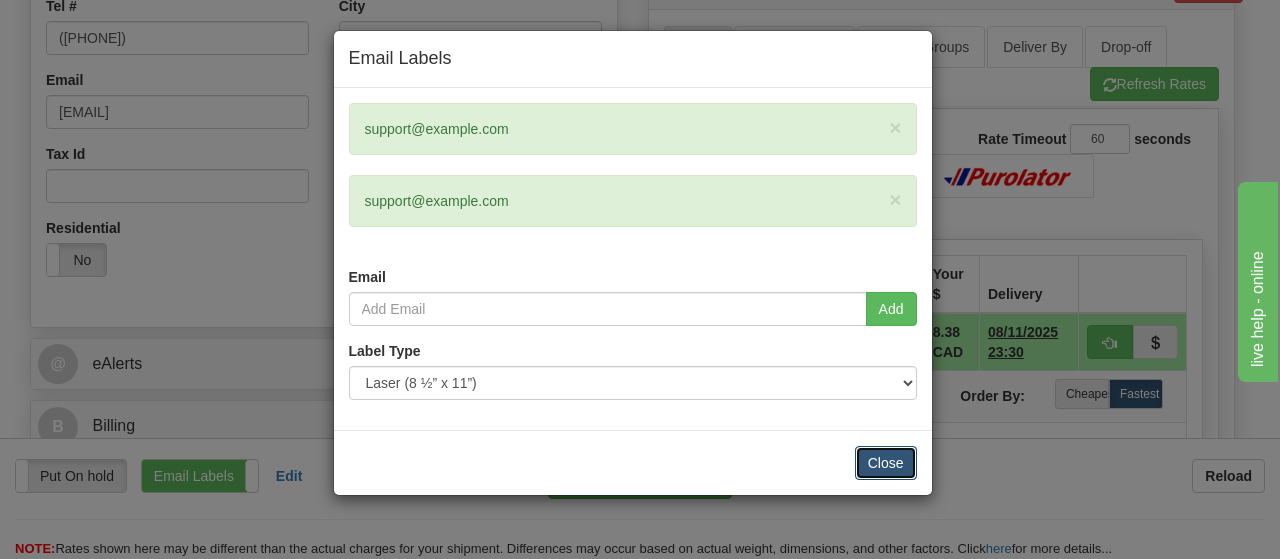 click on "Close" at bounding box center (886, 463) 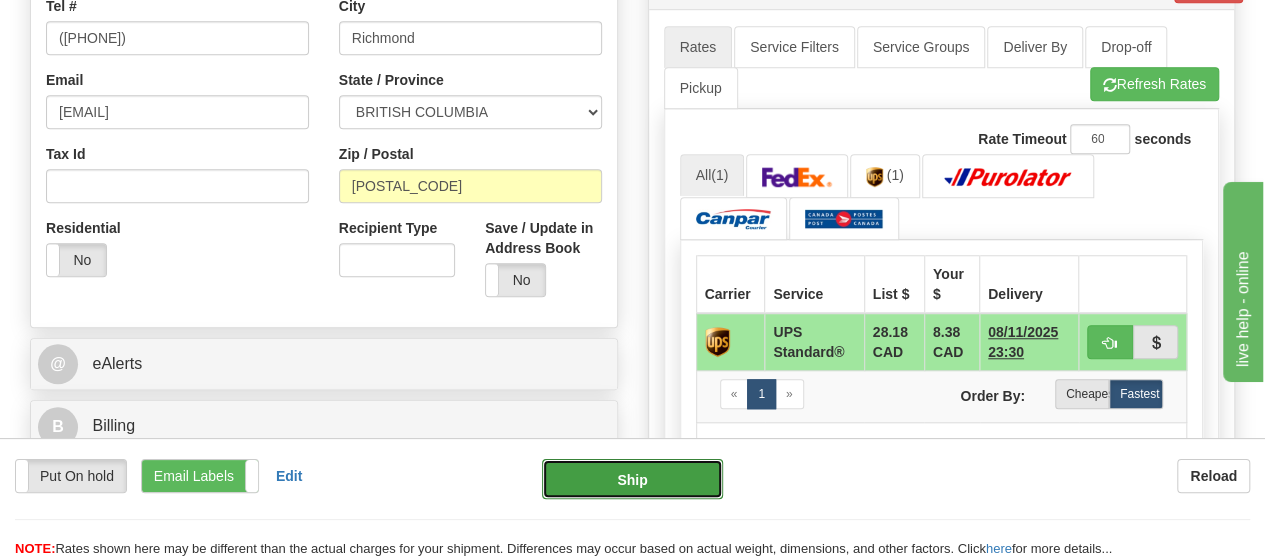 click on "Ship" at bounding box center [632, 479] 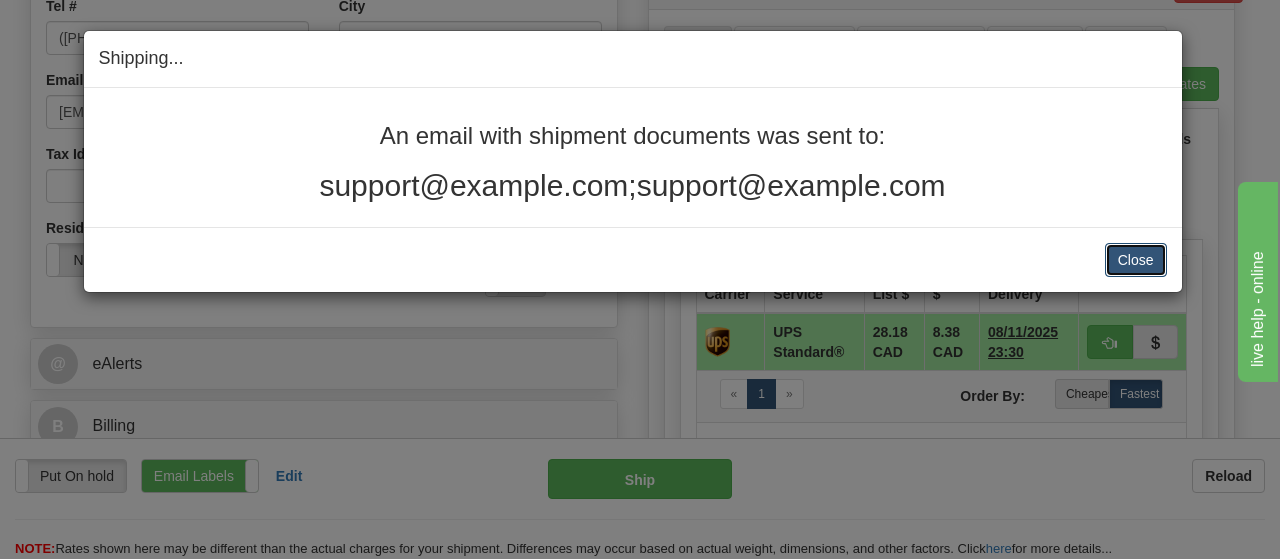 click on "Close" at bounding box center (1136, 260) 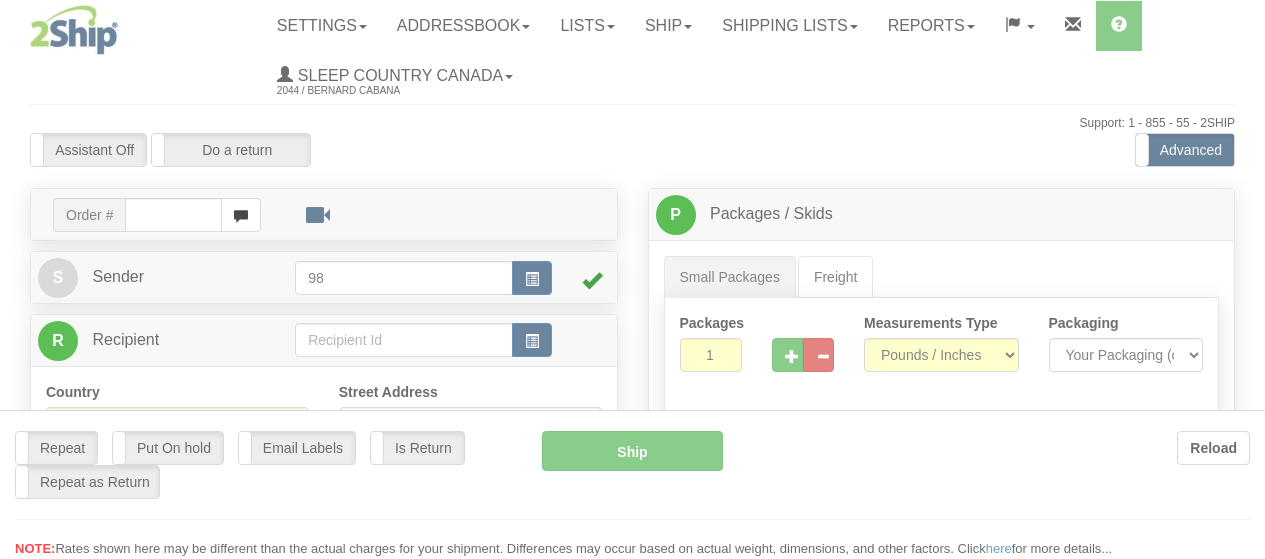 scroll, scrollTop: 0, scrollLeft: 0, axis: both 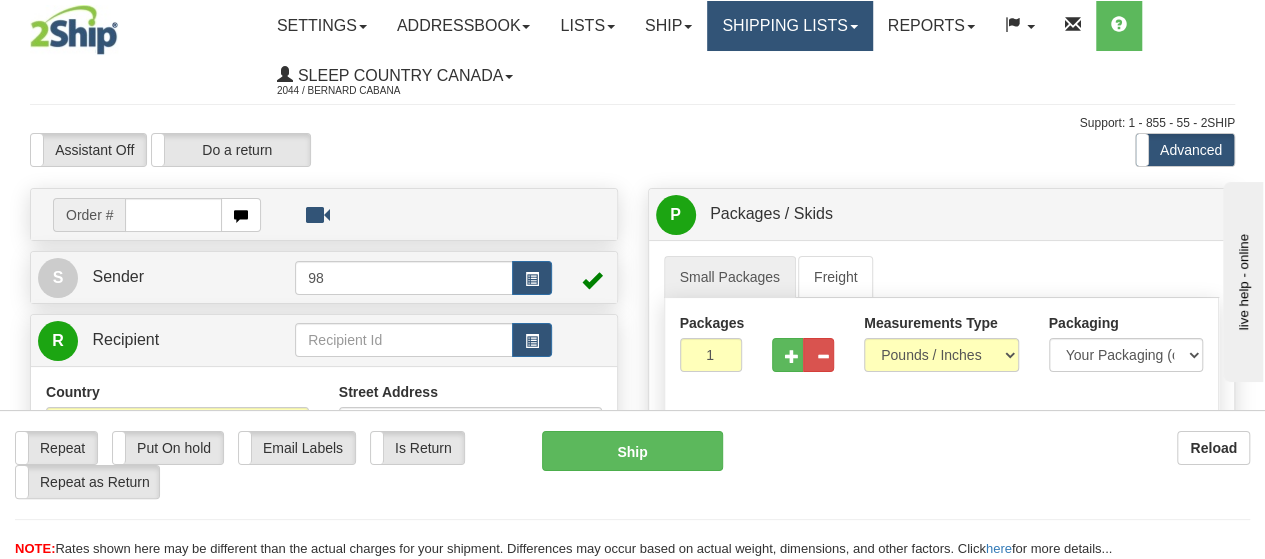 click on "Shipping lists" at bounding box center [789, 26] 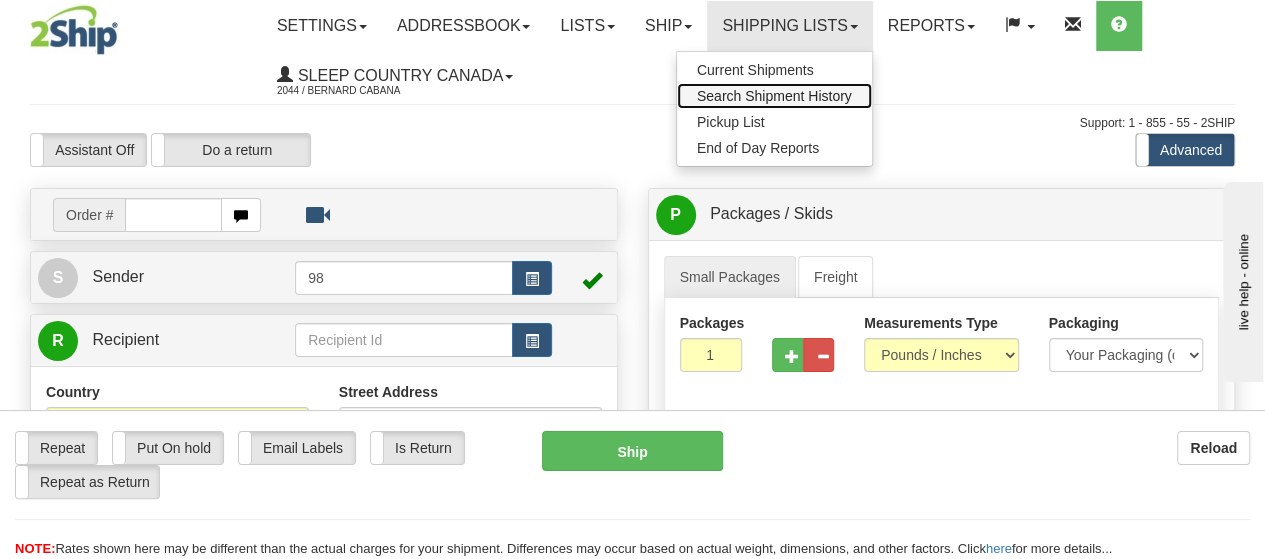 drag, startPoint x: 805, startPoint y: 99, endPoint x: 650, endPoint y: 220, distance: 196.63672 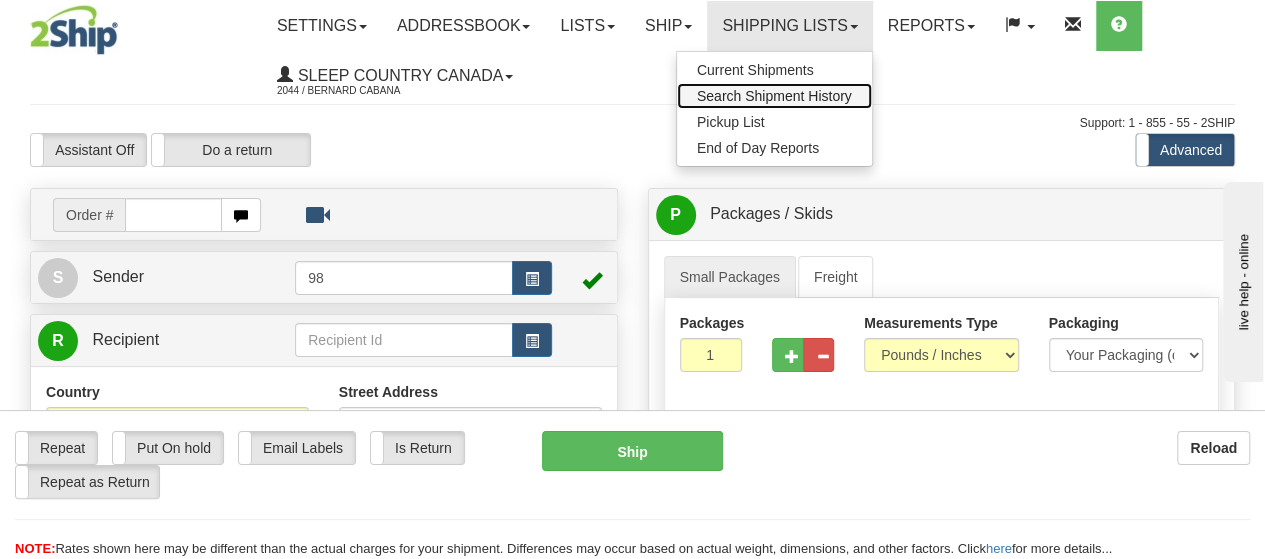 click on "Search Shipment History" at bounding box center [774, 96] 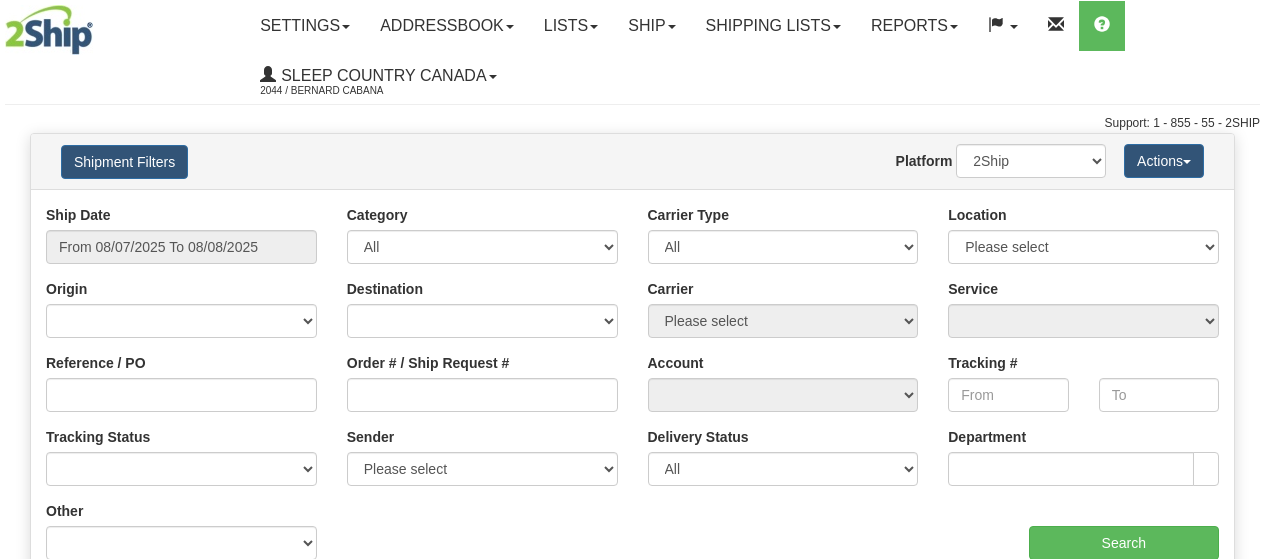 scroll, scrollTop: 0, scrollLeft: 0, axis: both 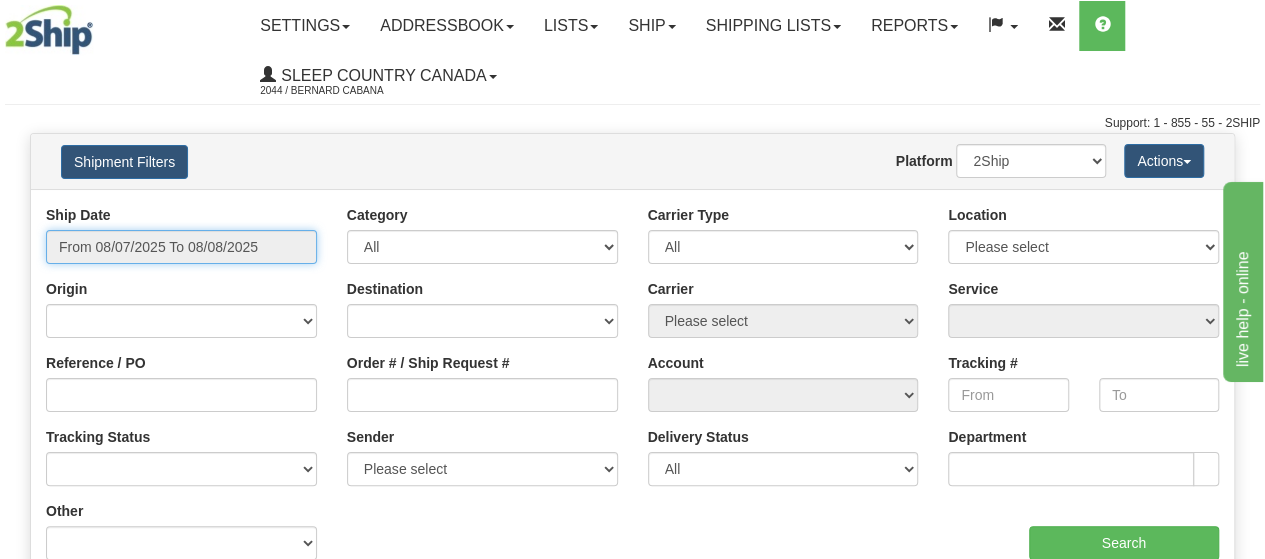 click on "From 08/07/2025 To 08/08/2025" at bounding box center (181, 247) 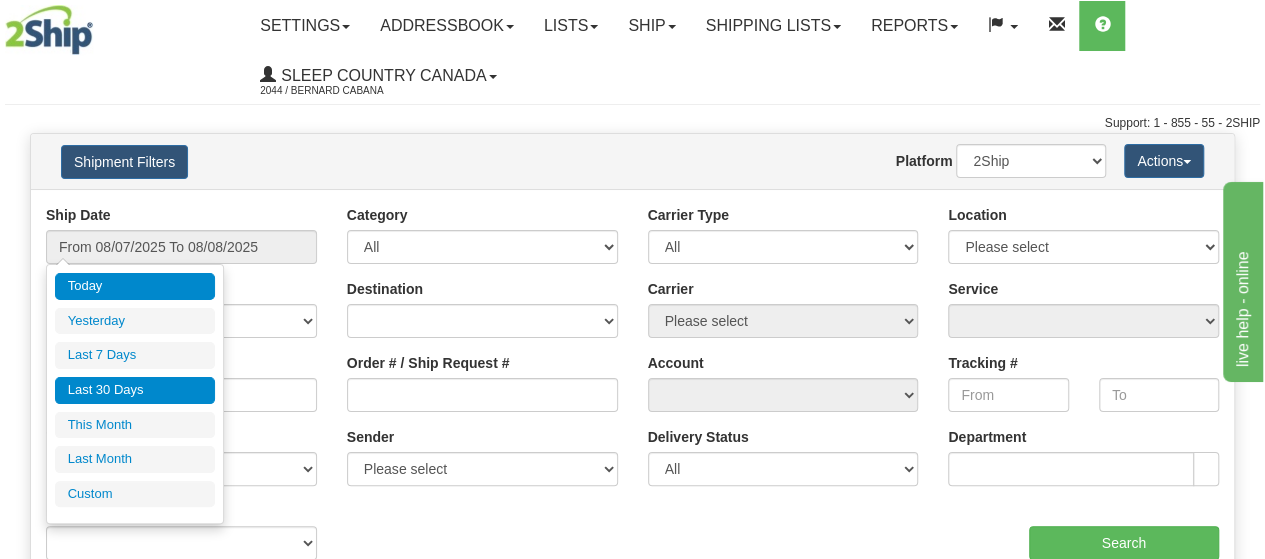 click on "Last 30 Days" at bounding box center (135, 390) 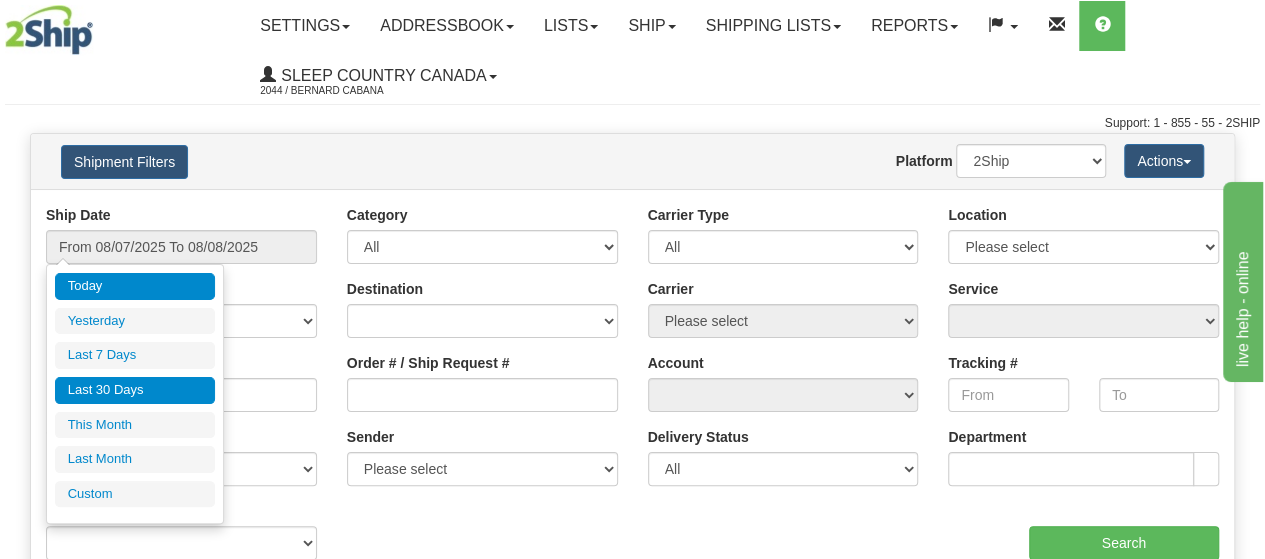 type on "From 07/10/2025 To 08/08/2025" 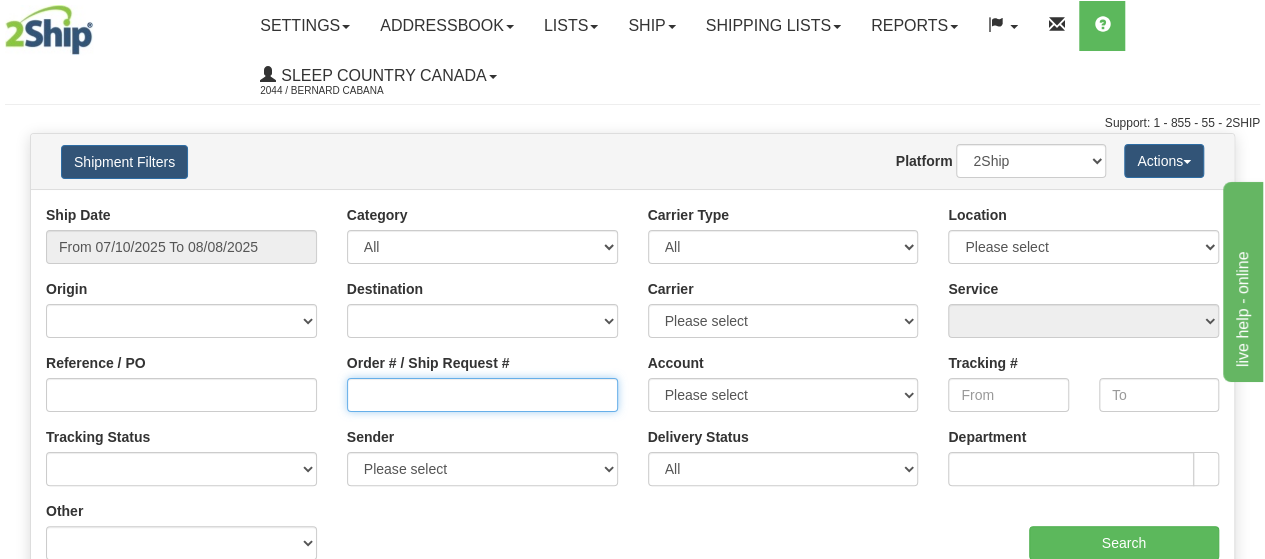 click on "Order # / Ship Request #" at bounding box center [482, 395] 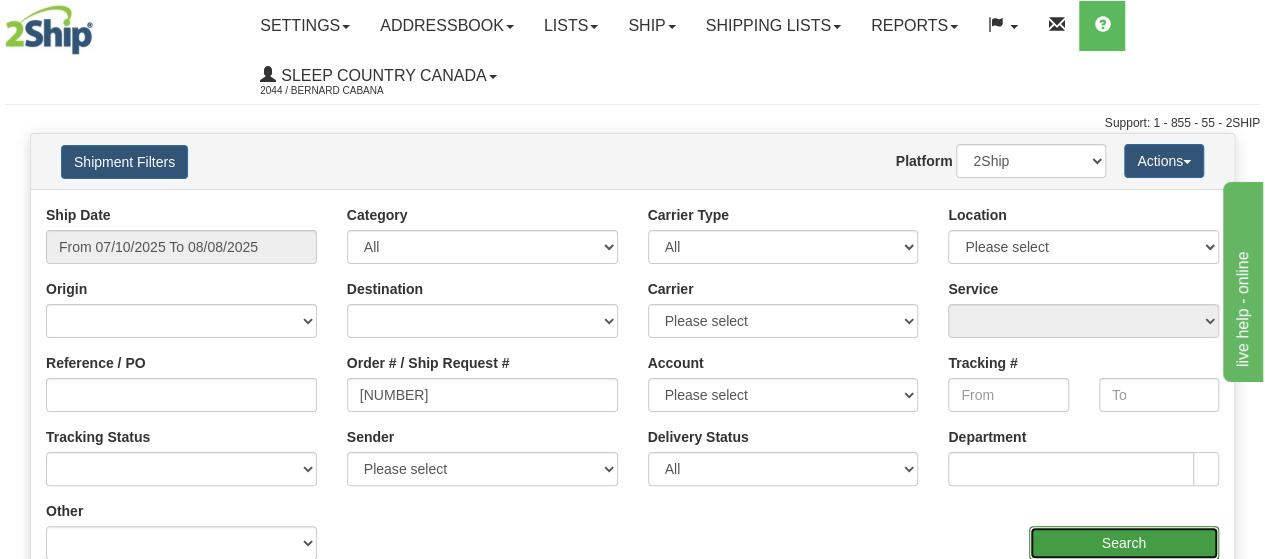 click on "Search" at bounding box center (1124, 543) 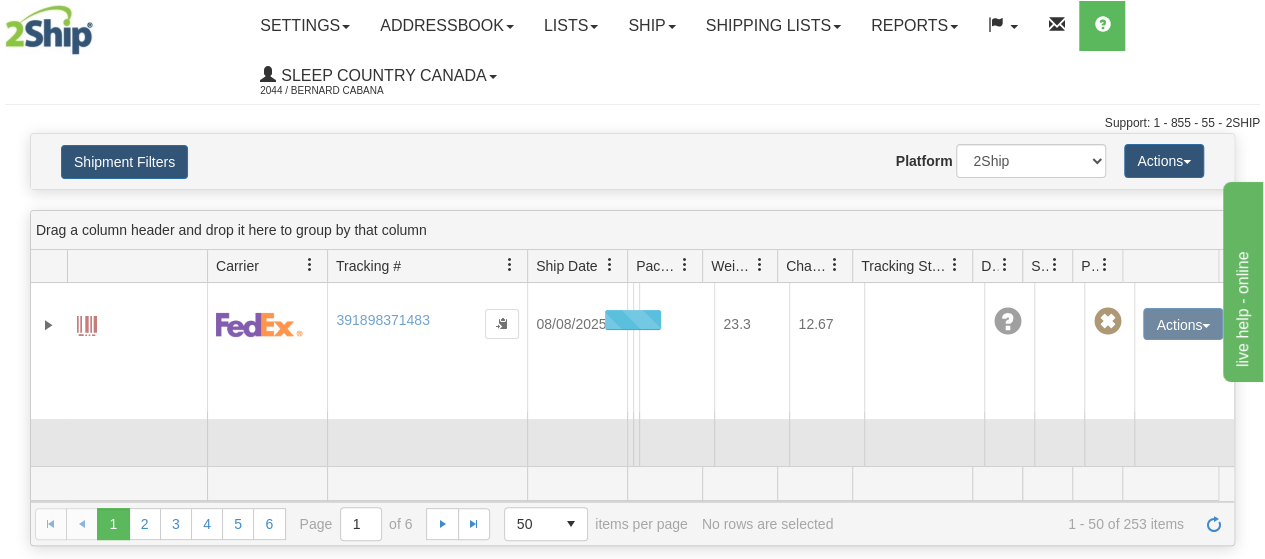 scroll, scrollTop: 0, scrollLeft: 0, axis: both 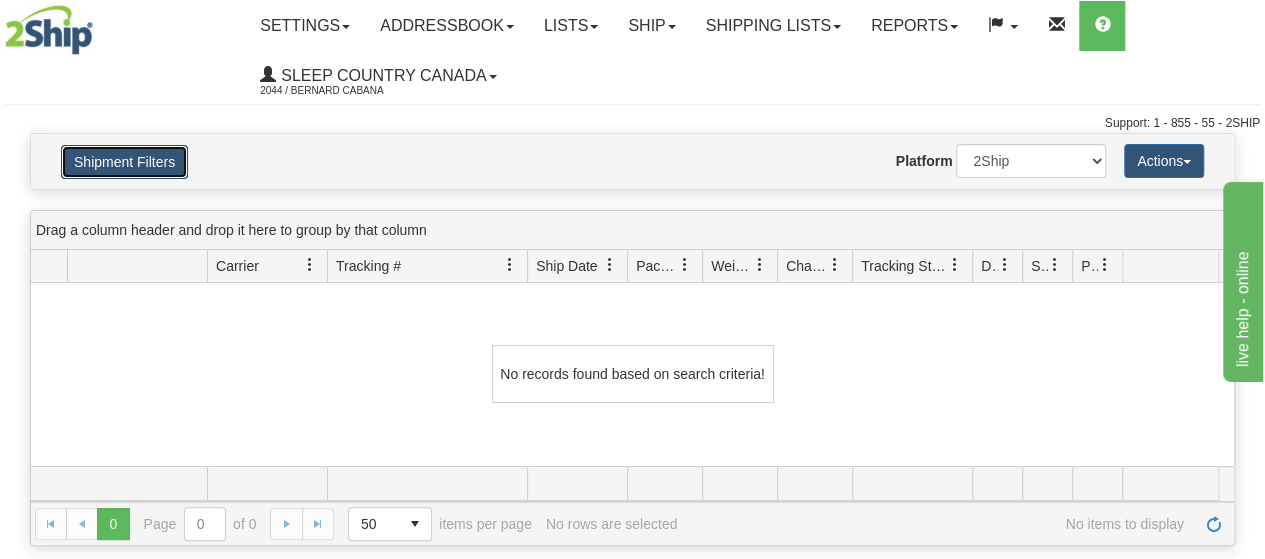 click on "Shipment Filters" at bounding box center (124, 162) 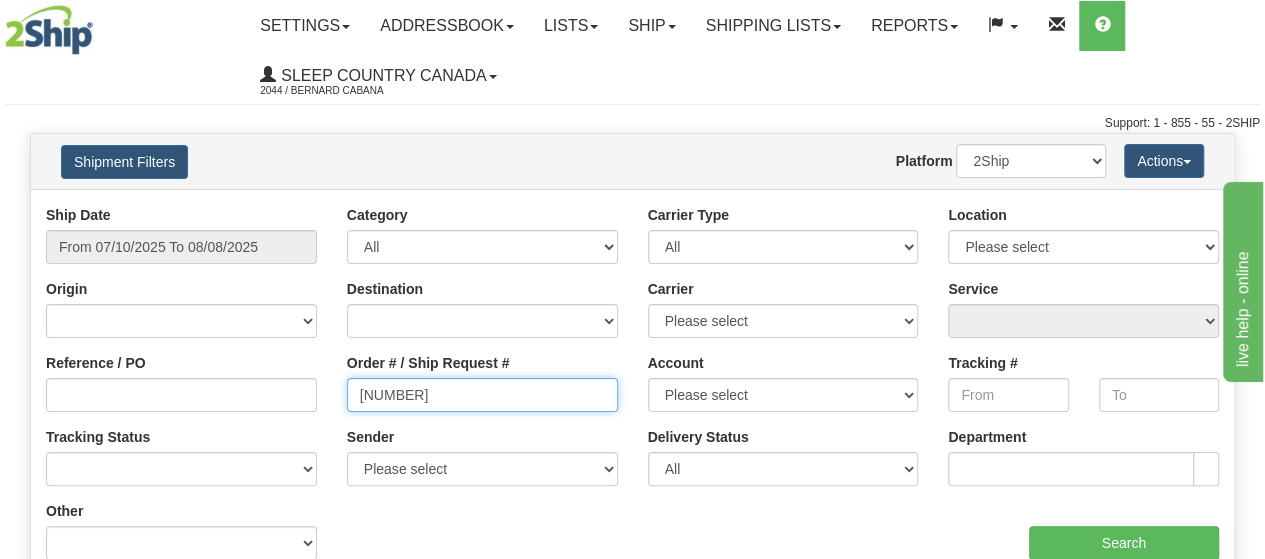 drag, startPoint x: 474, startPoint y: 394, endPoint x: 454, endPoint y: 390, distance: 20.396078 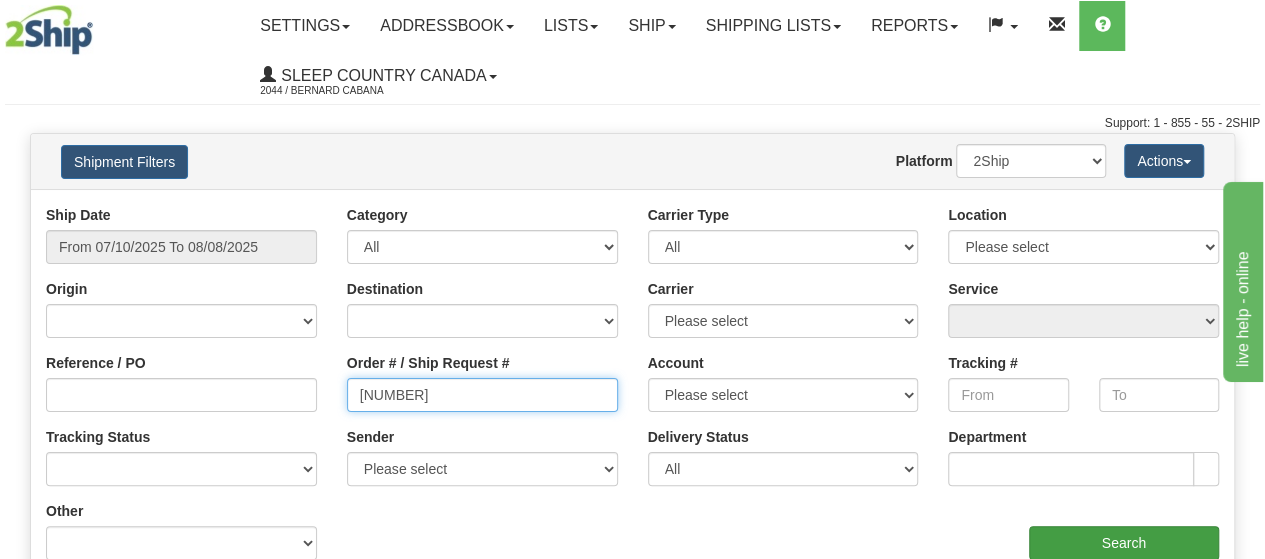type on "9002H930907" 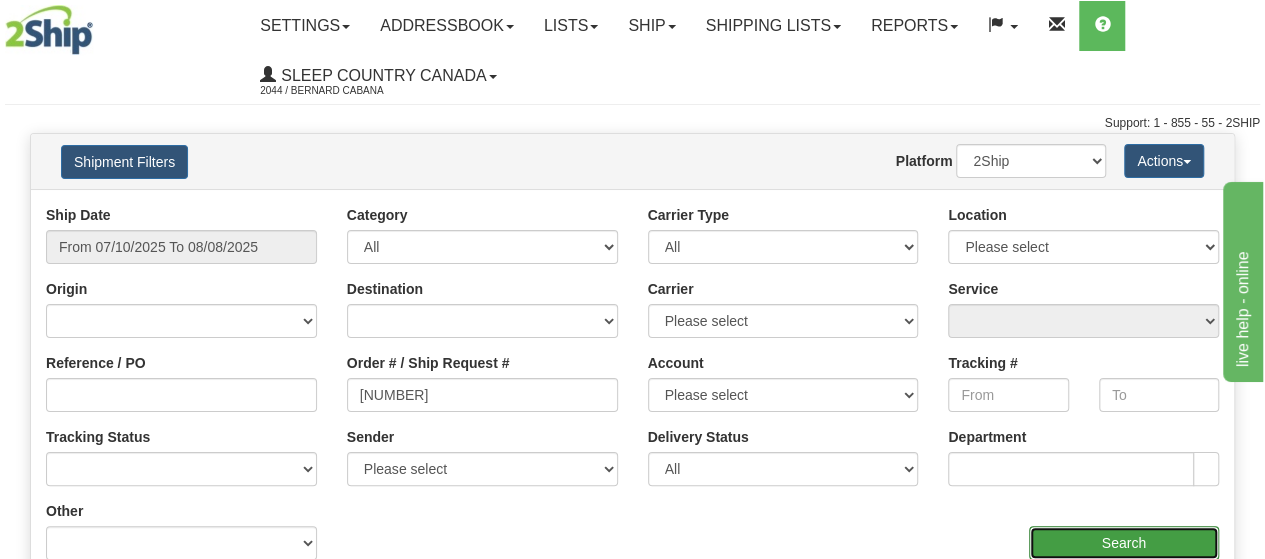 click on "Search" at bounding box center [1124, 543] 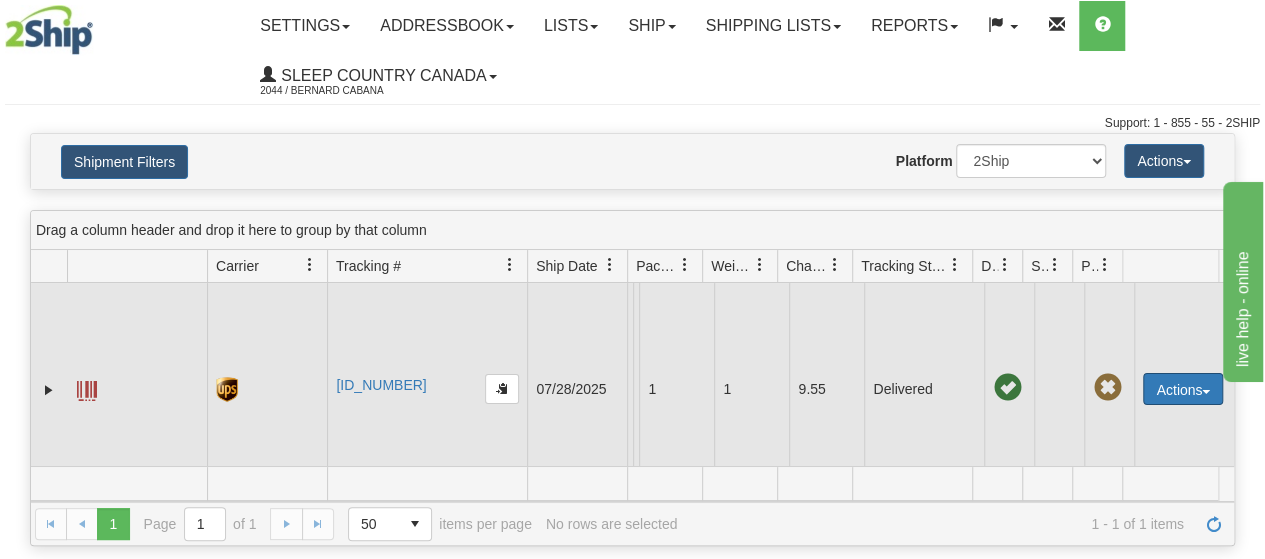 click on "Actions" at bounding box center (1183, 389) 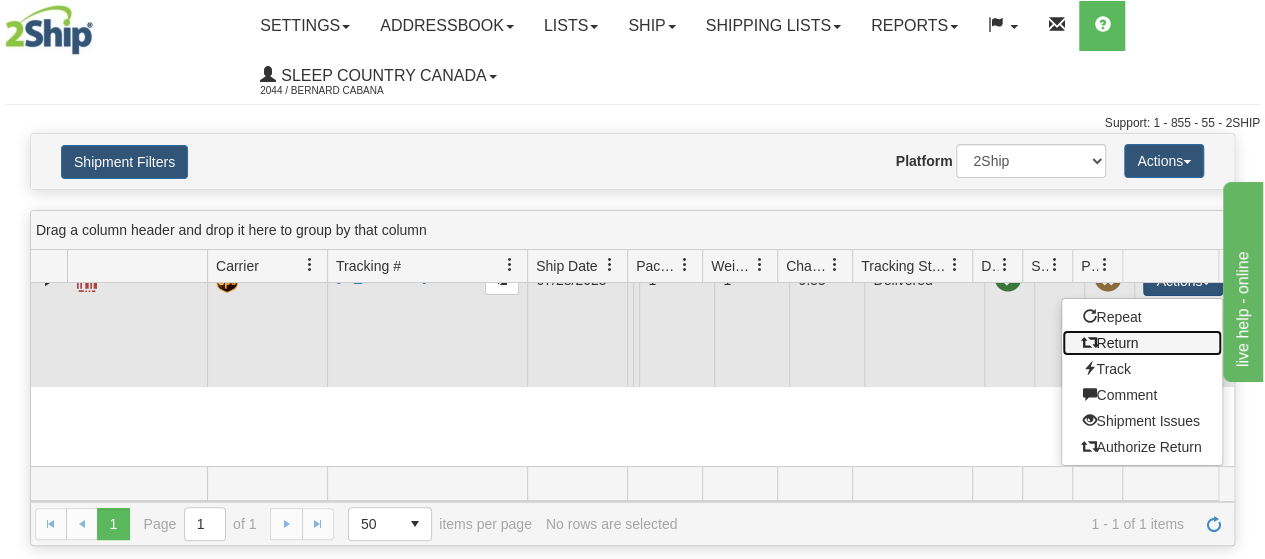 click on "Return" at bounding box center [1142, 343] 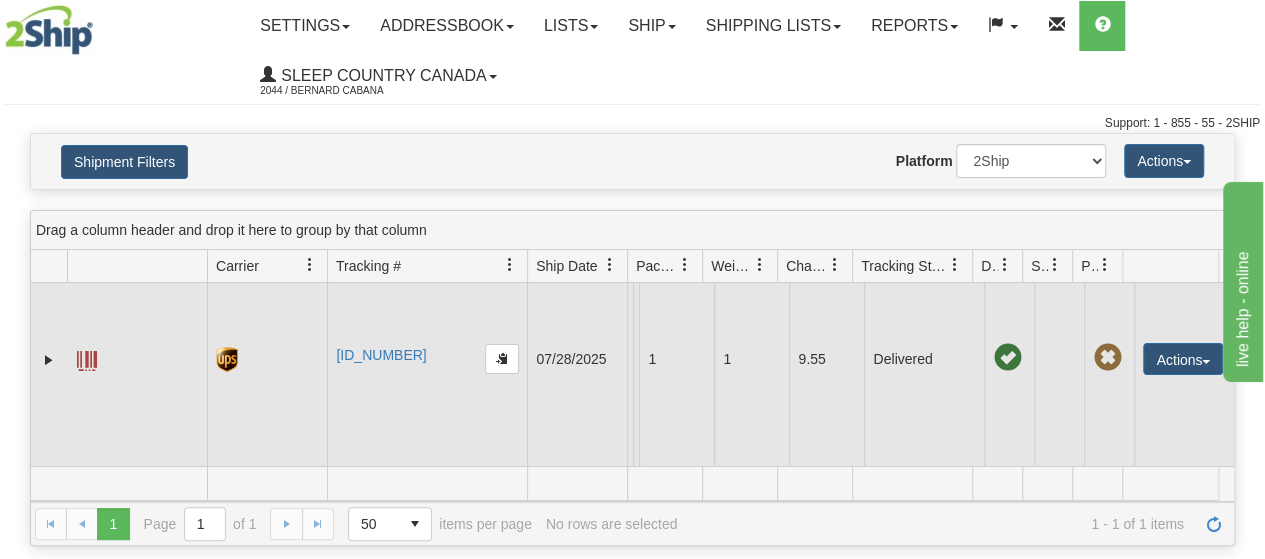 scroll, scrollTop: 67, scrollLeft: 0, axis: vertical 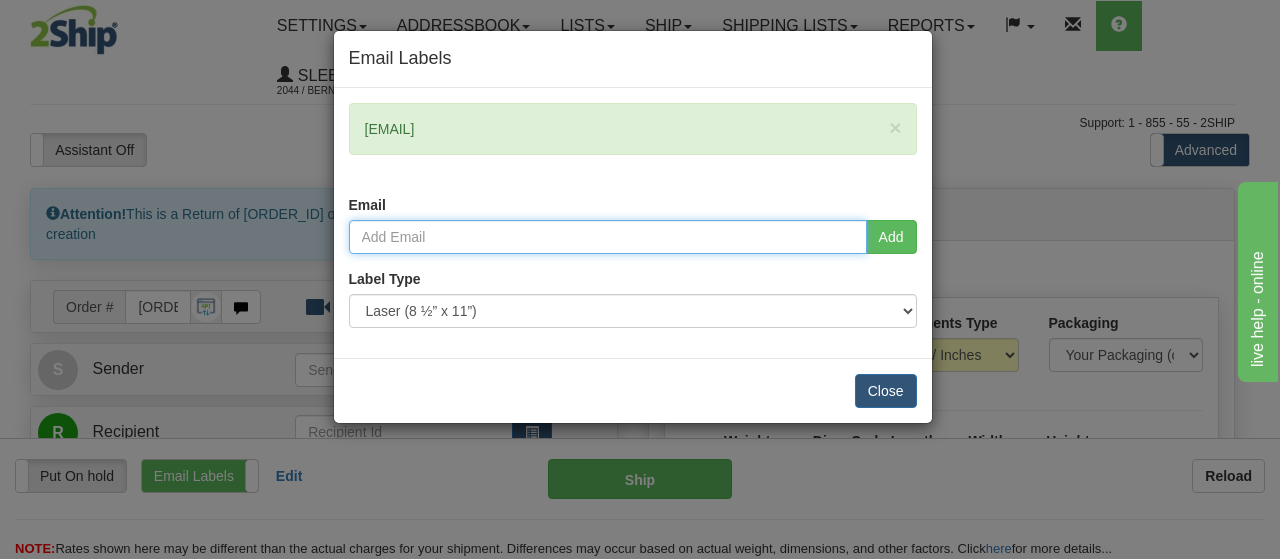click at bounding box center (608, 237) 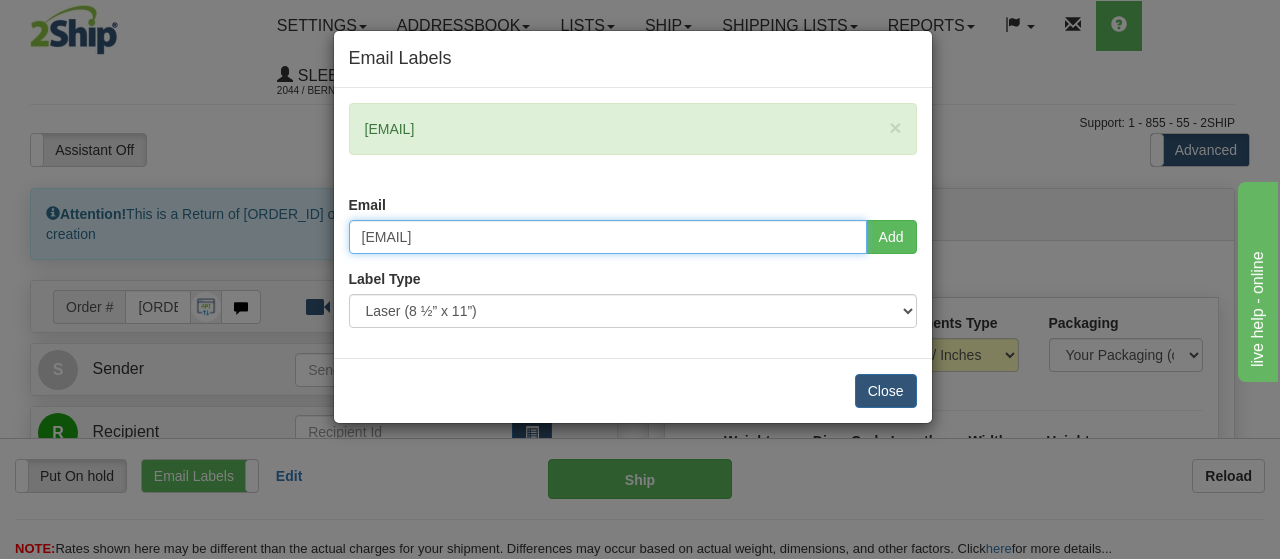 type on "sam.turner@sleepcountry.ca" 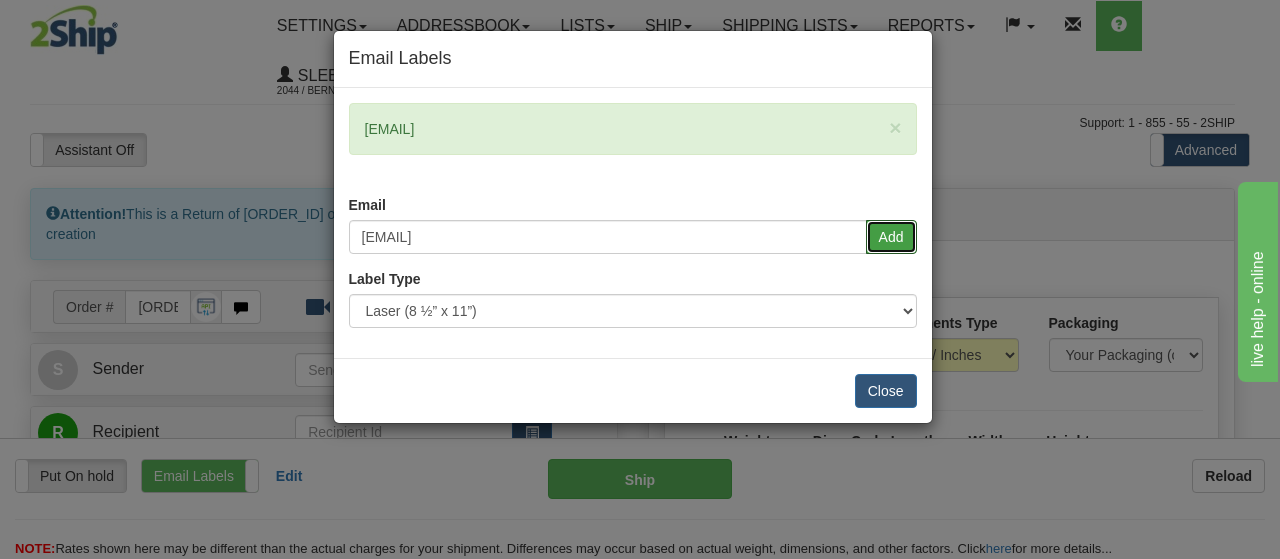 click on "Add" at bounding box center (891, 237) 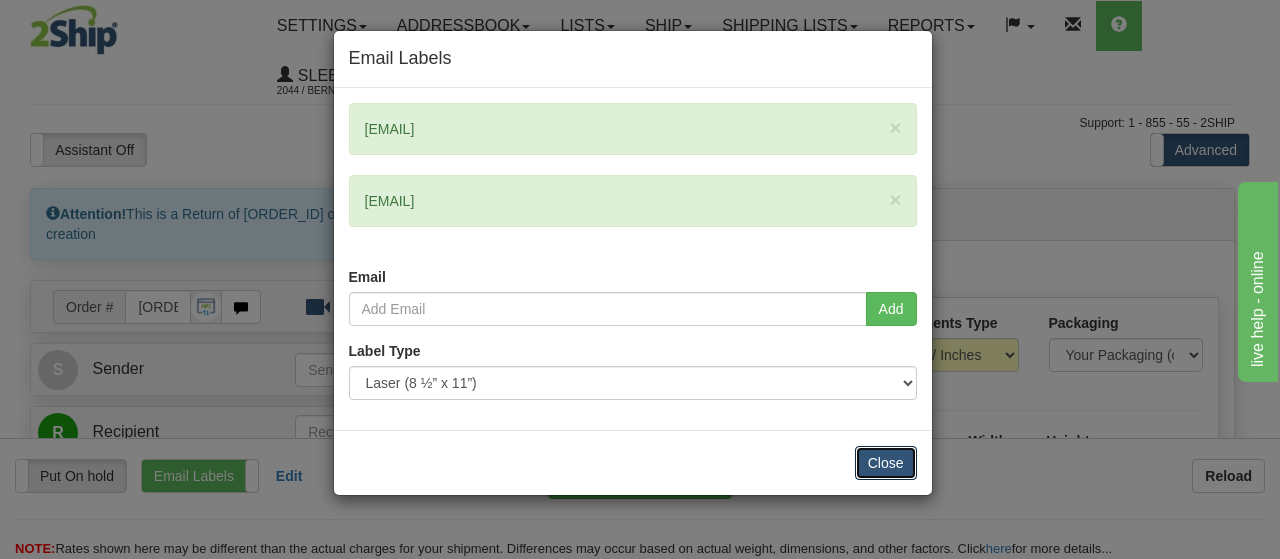 drag, startPoint x: 888, startPoint y: 453, endPoint x: 742, endPoint y: 459, distance: 146.12323 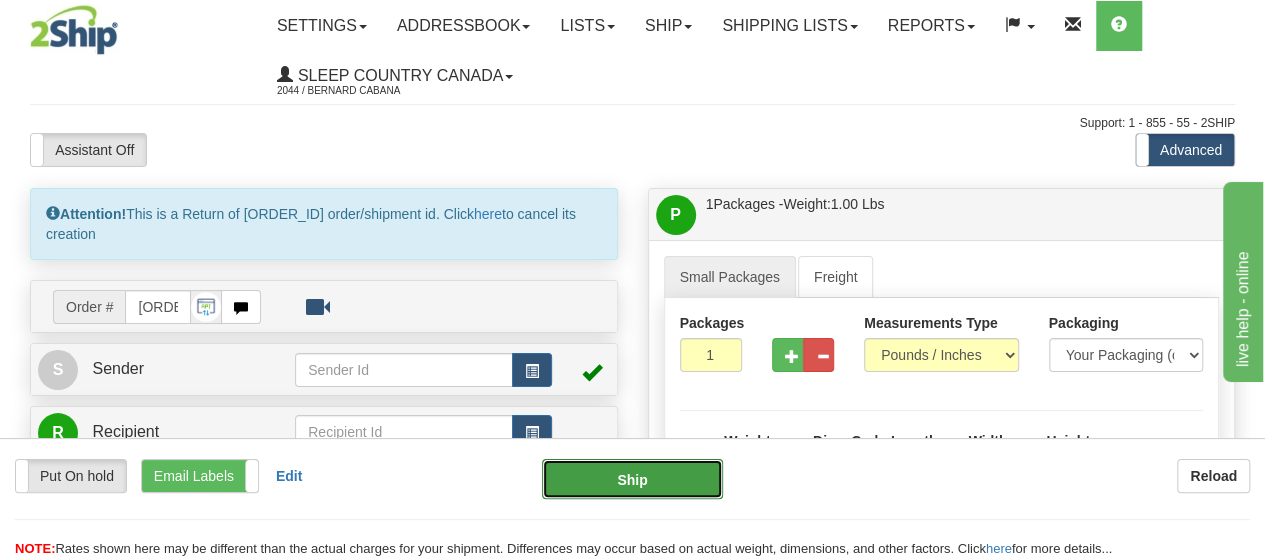 click on "Ship" at bounding box center (632, 479) 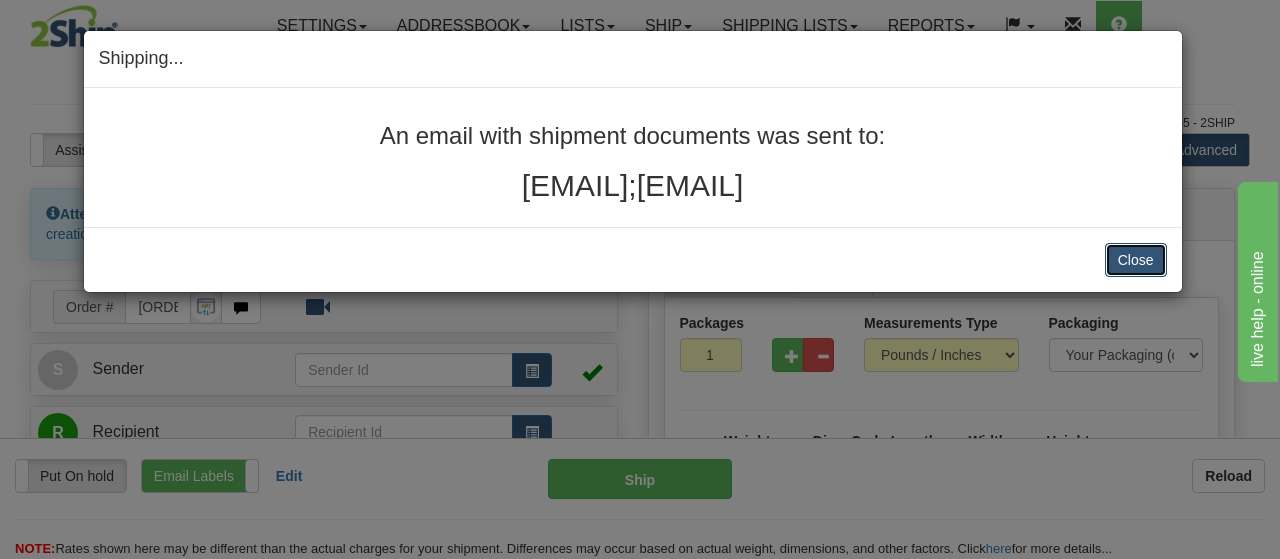 click on "Close" at bounding box center (1136, 260) 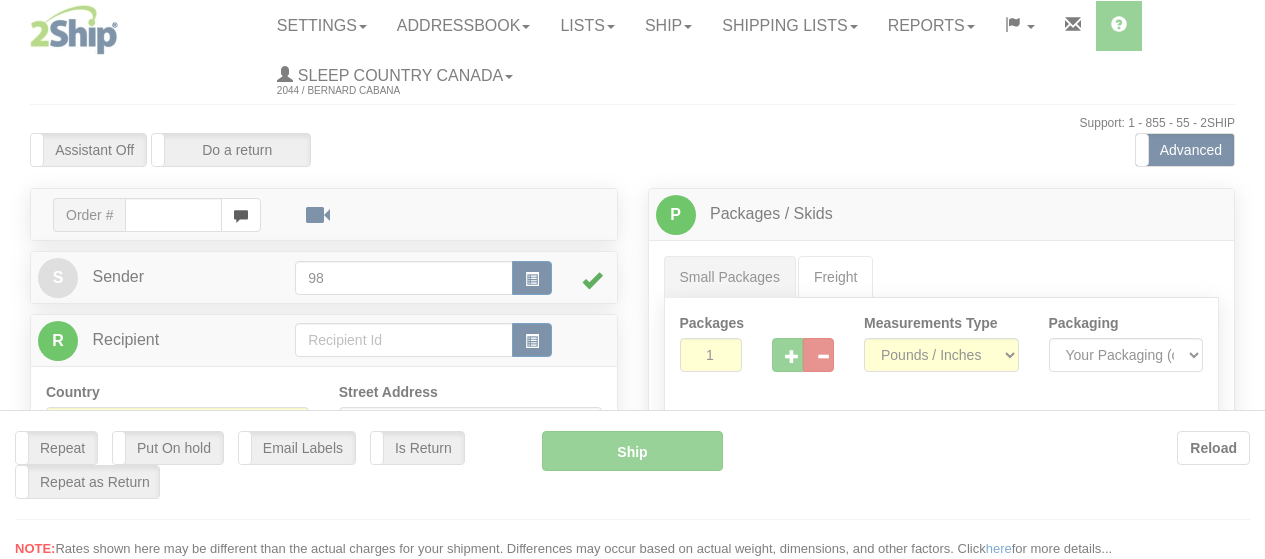 scroll, scrollTop: 0, scrollLeft: 0, axis: both 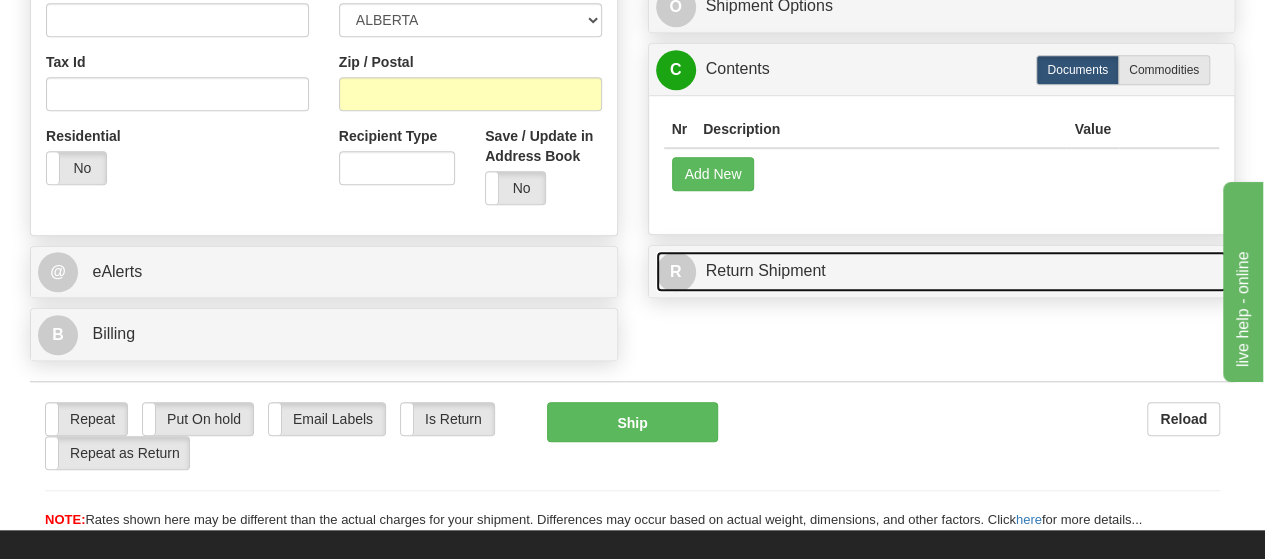 click on "R Return Shipment" at bounding box center [942, 271] 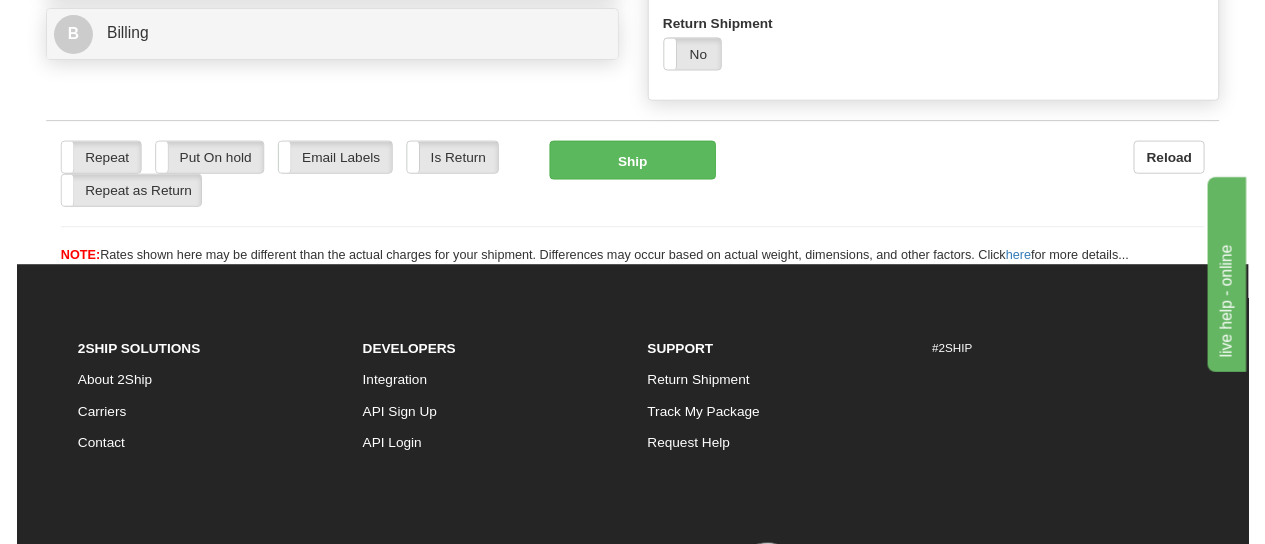 scroll, scrollTop: 800, scrollLeft: 0, axis: vertical 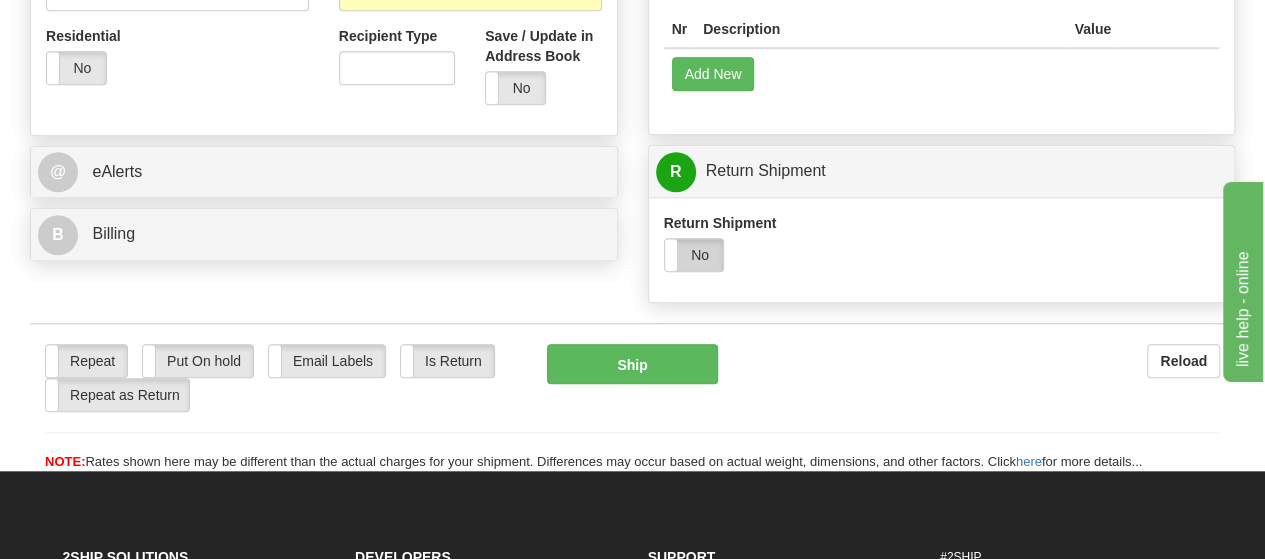 click on "No" at bounding box center (694, 255) 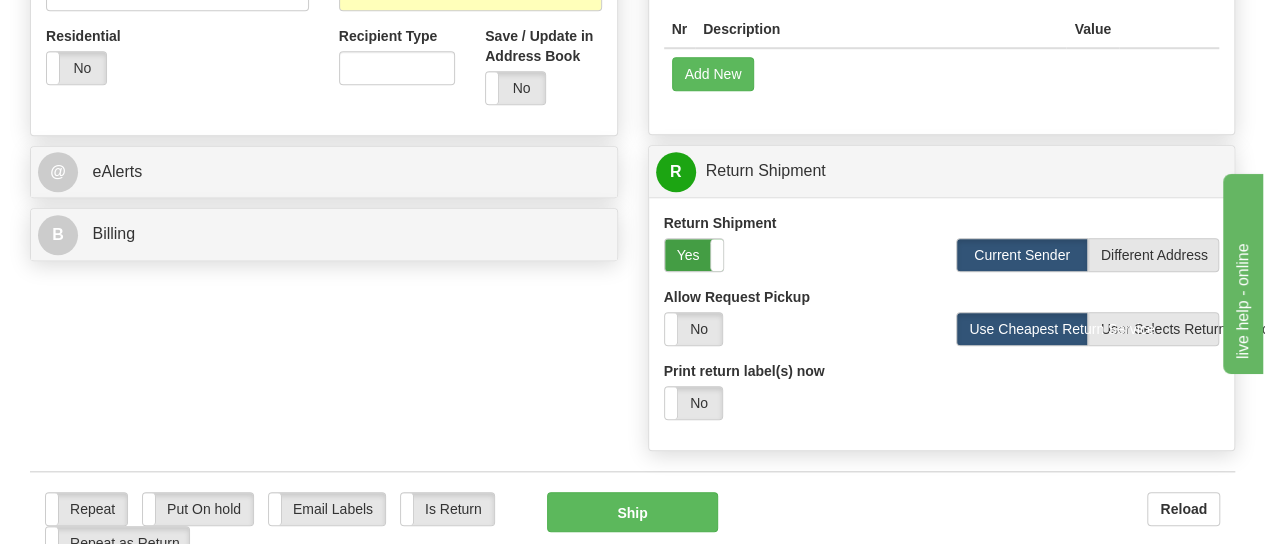 click on "Yes" at bounding box center [694, 255] 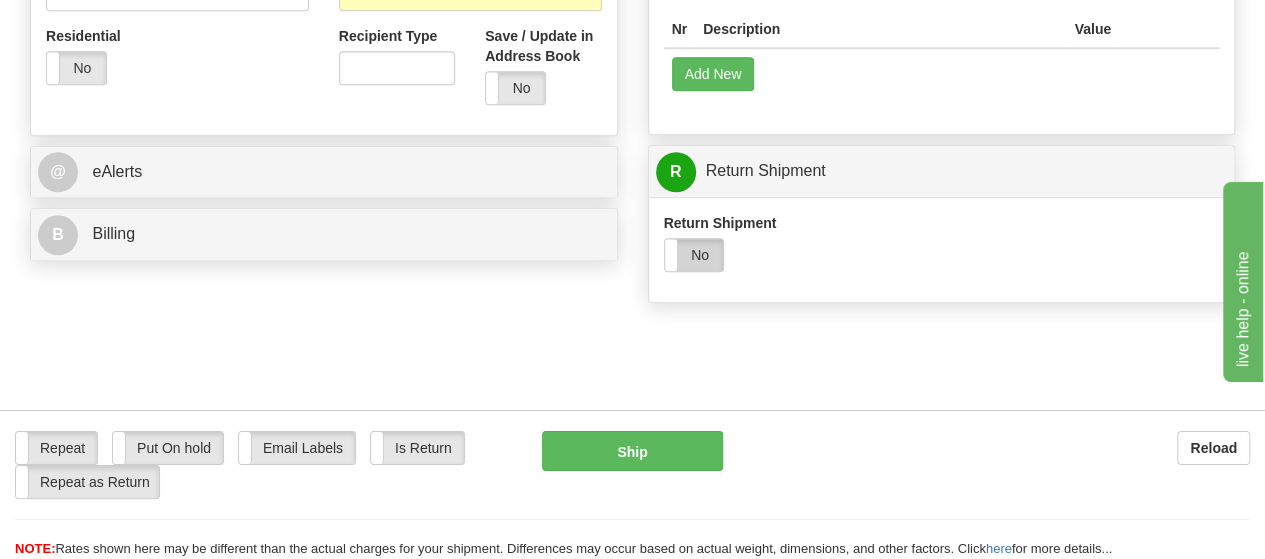 click on "No" at bounding box center [694, 255] 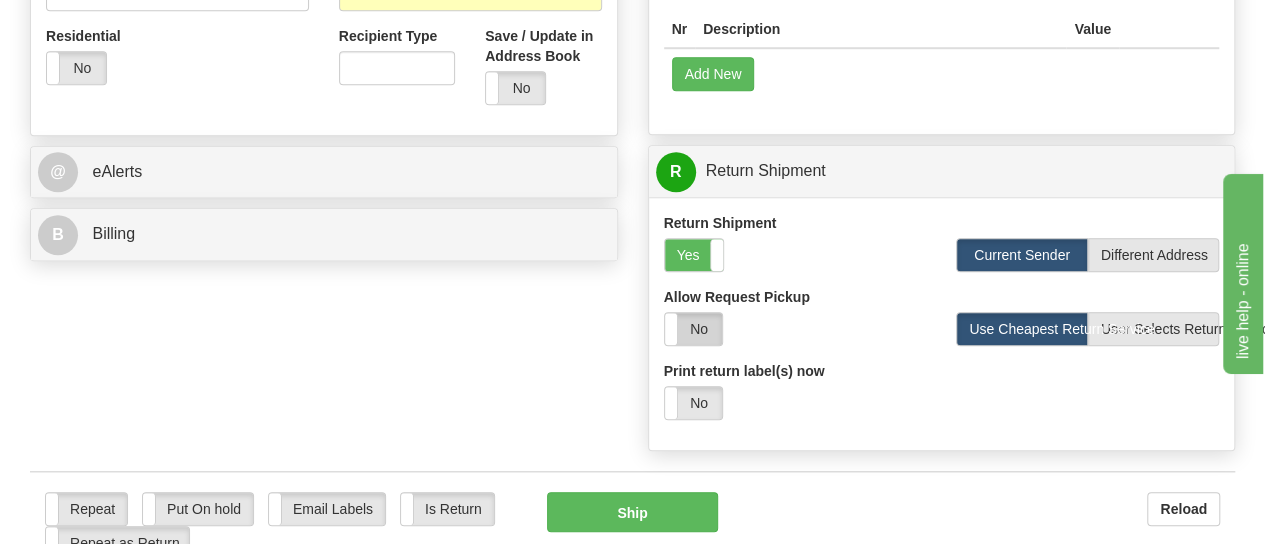 click on "No" at bounding box center [693, 329] 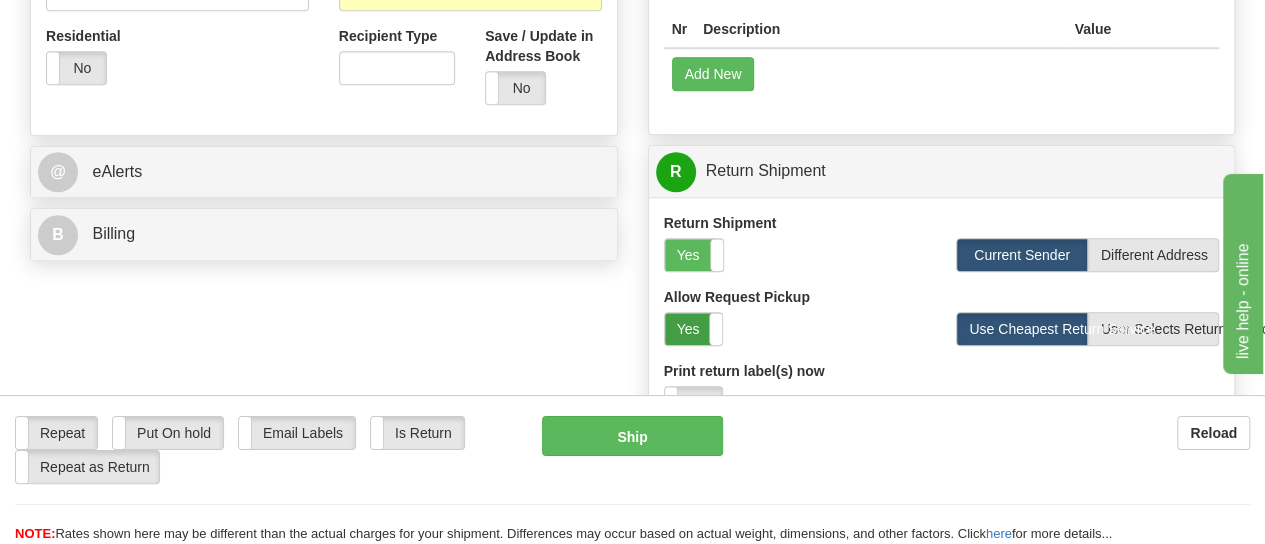 click on "Yes" at bounding box center (693, 329) 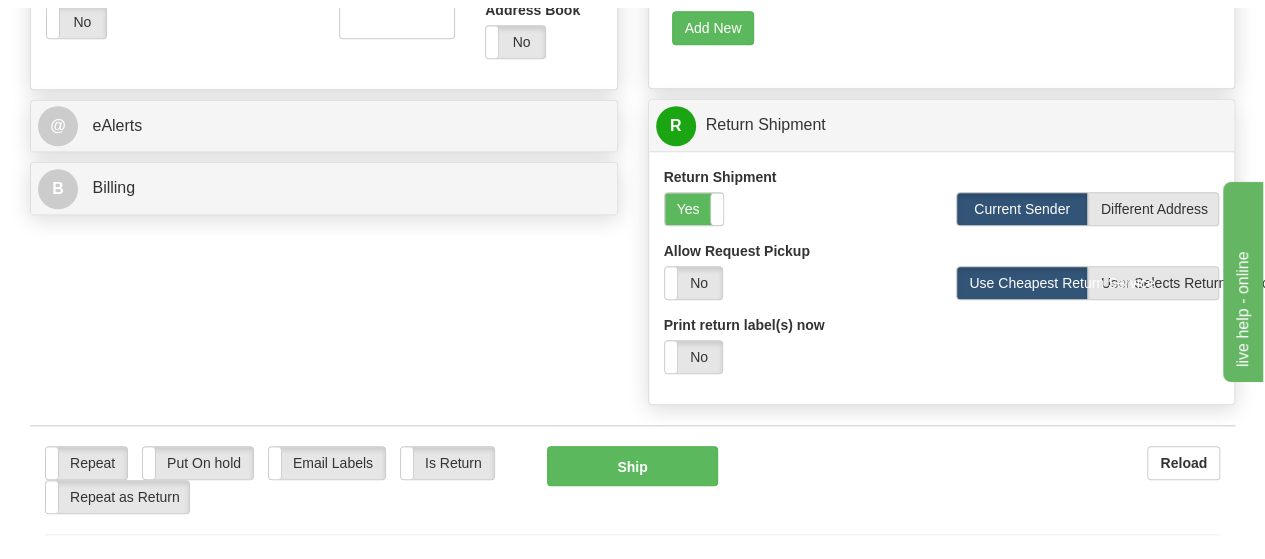 scroll, scrollTop: 900, scrollLeft: 0, axis: vertical 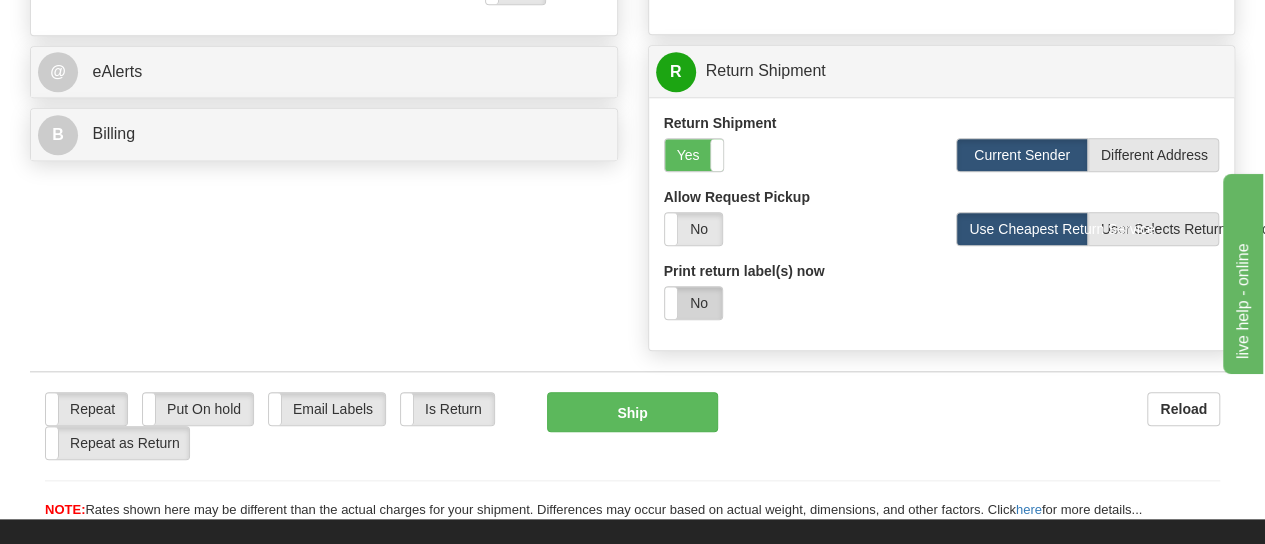 click on "No" at bounding box center [693, 303] 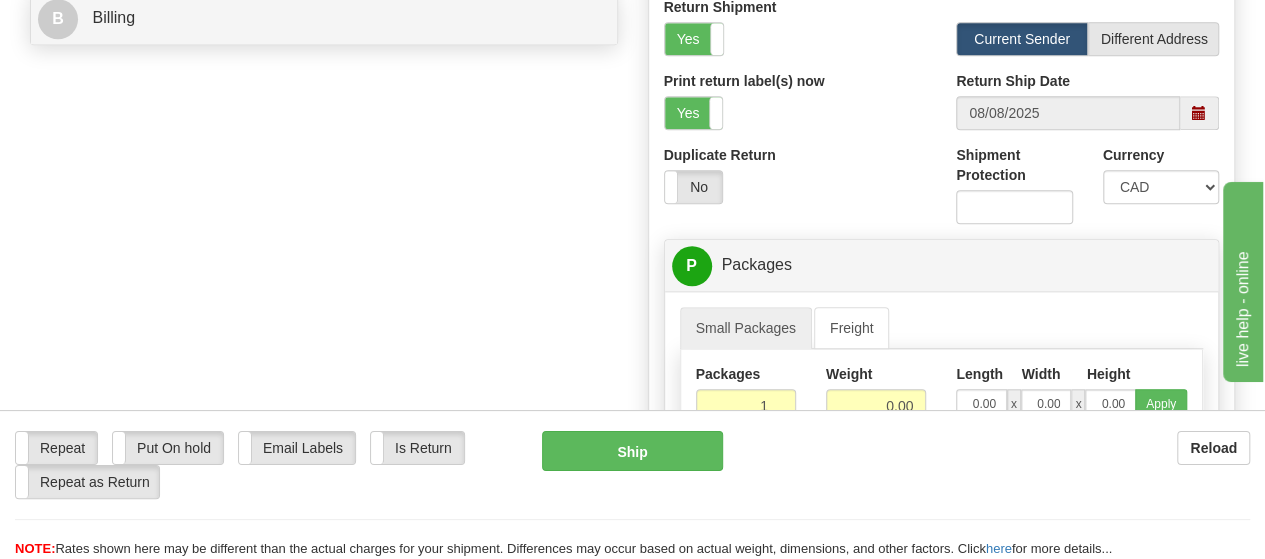 scroll, scrollTop: 900, scrollLeft: 0, axis: vertical 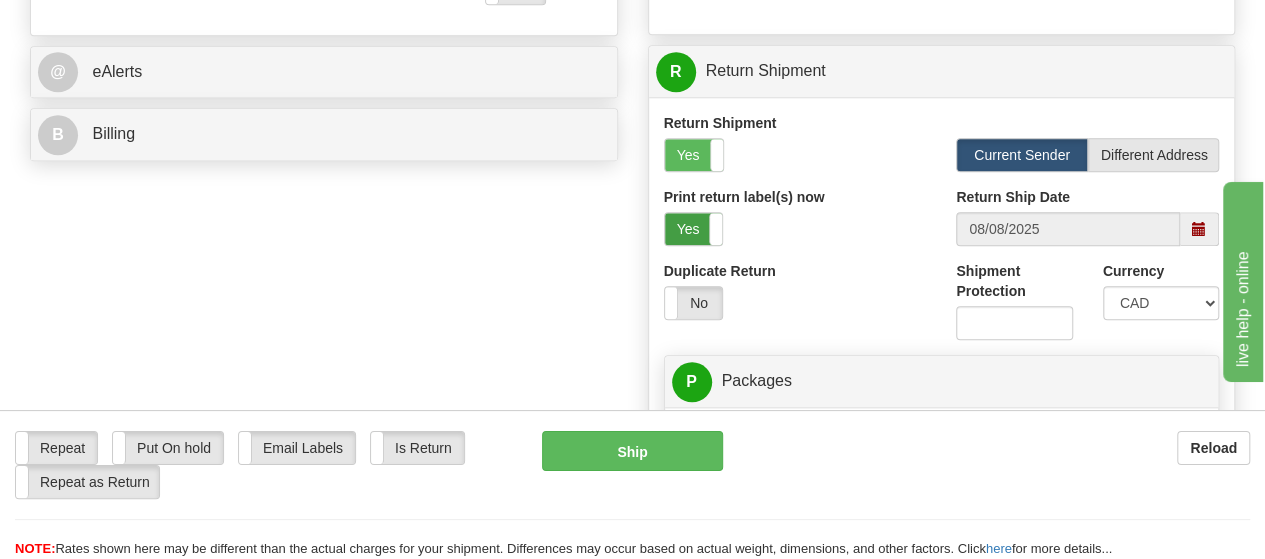 click on "Yes" at bounding box center [693, 229] 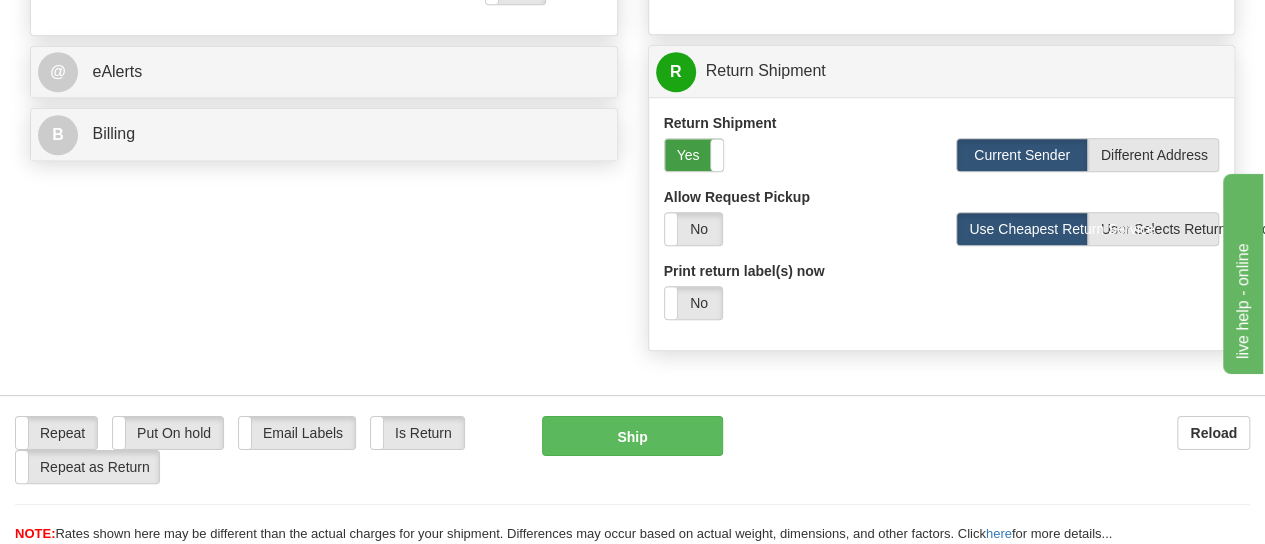 click on "Yes" at bounding box center [694, 155] 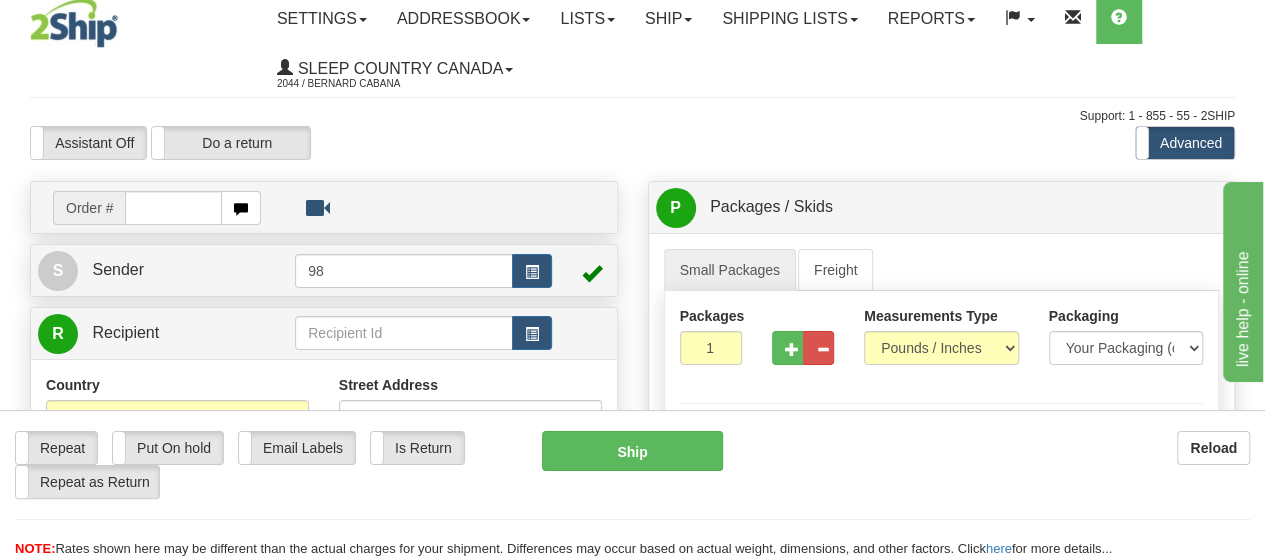 scroll, scrollTop: 0, scrollLeft: 0, axis: both 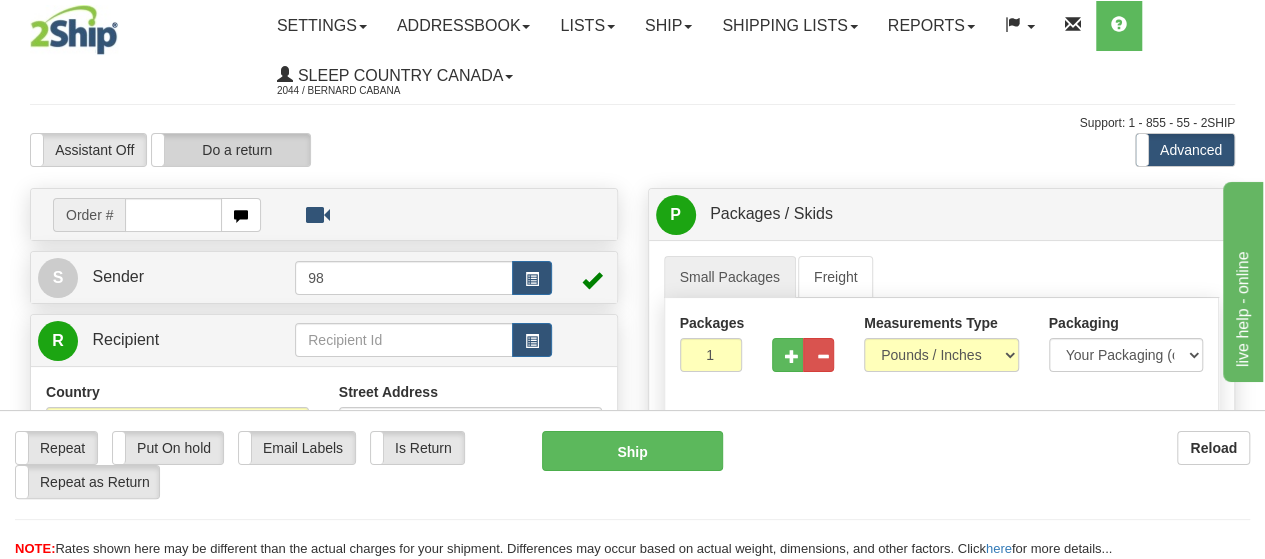click on "Do a return" at bounding box center (231, 150) 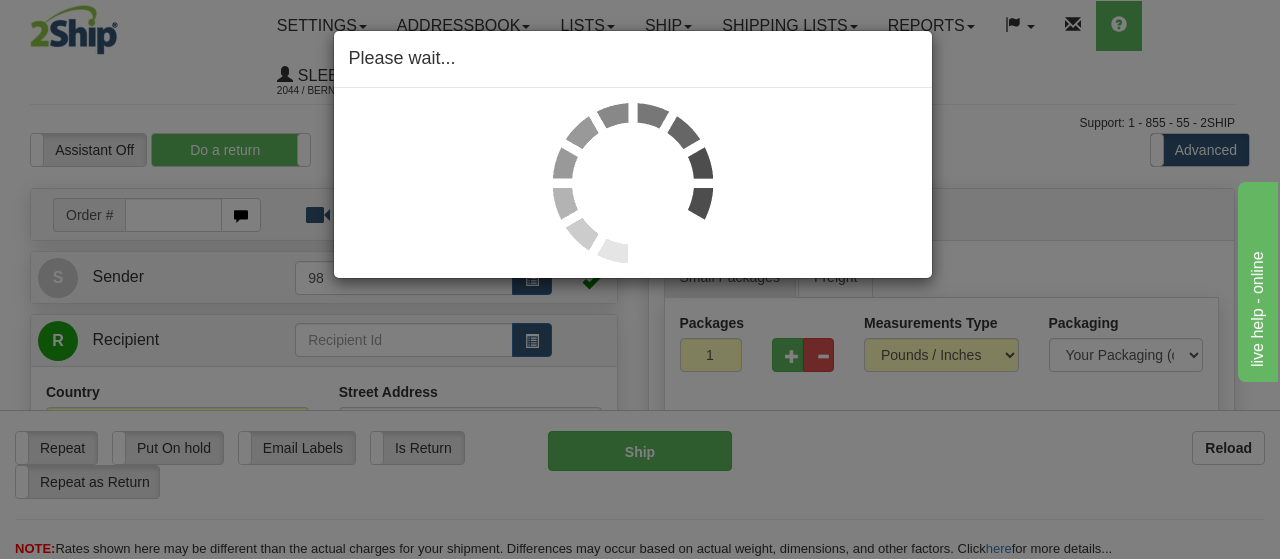 type 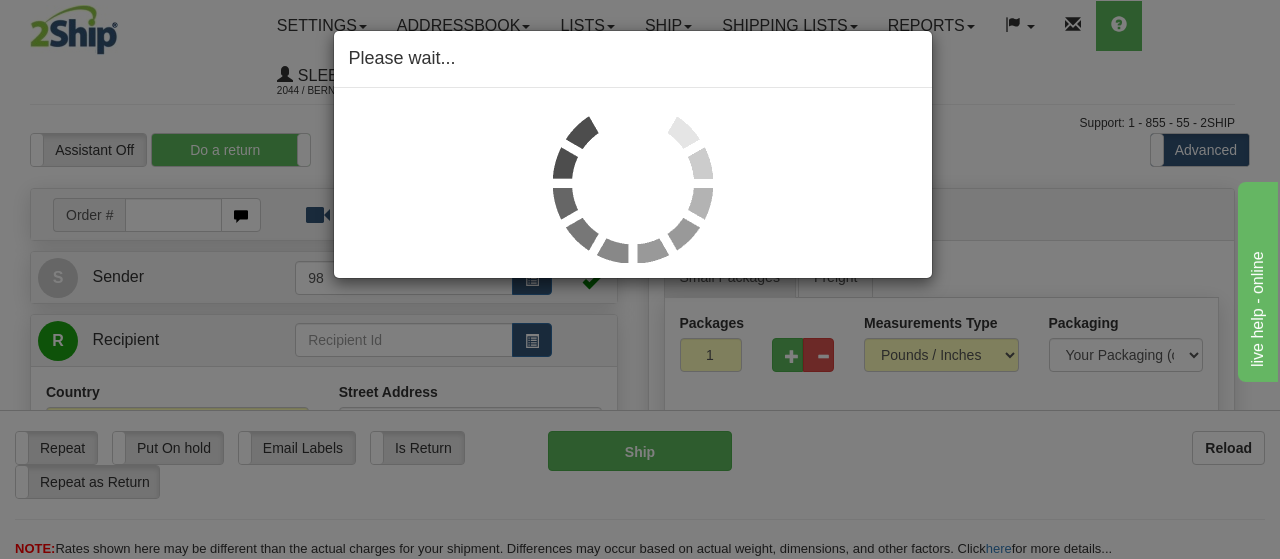 type on "98" 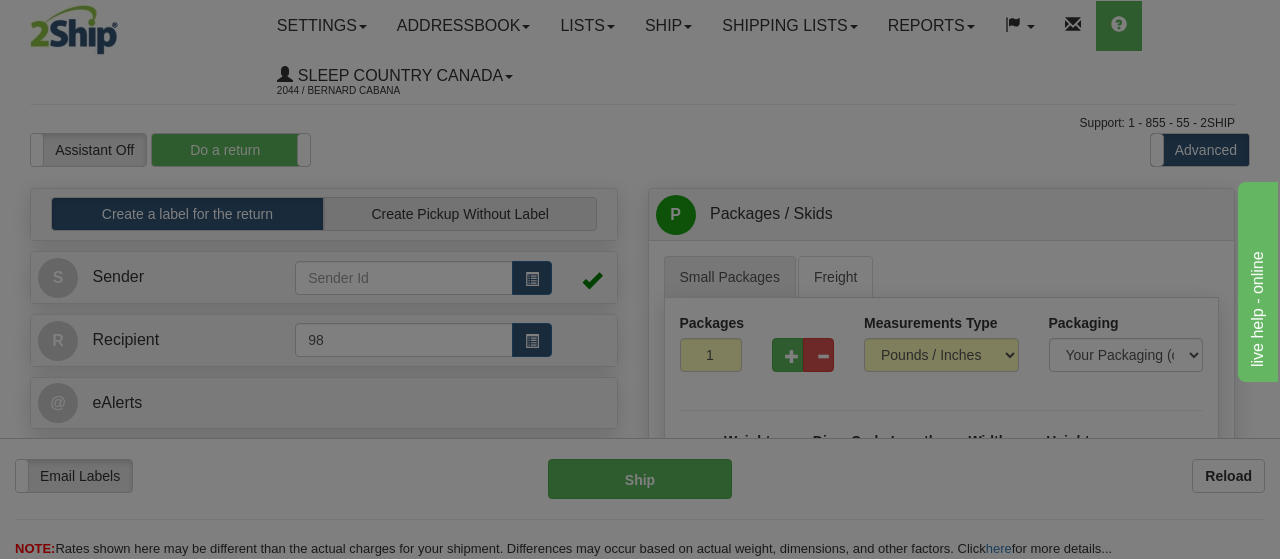 select 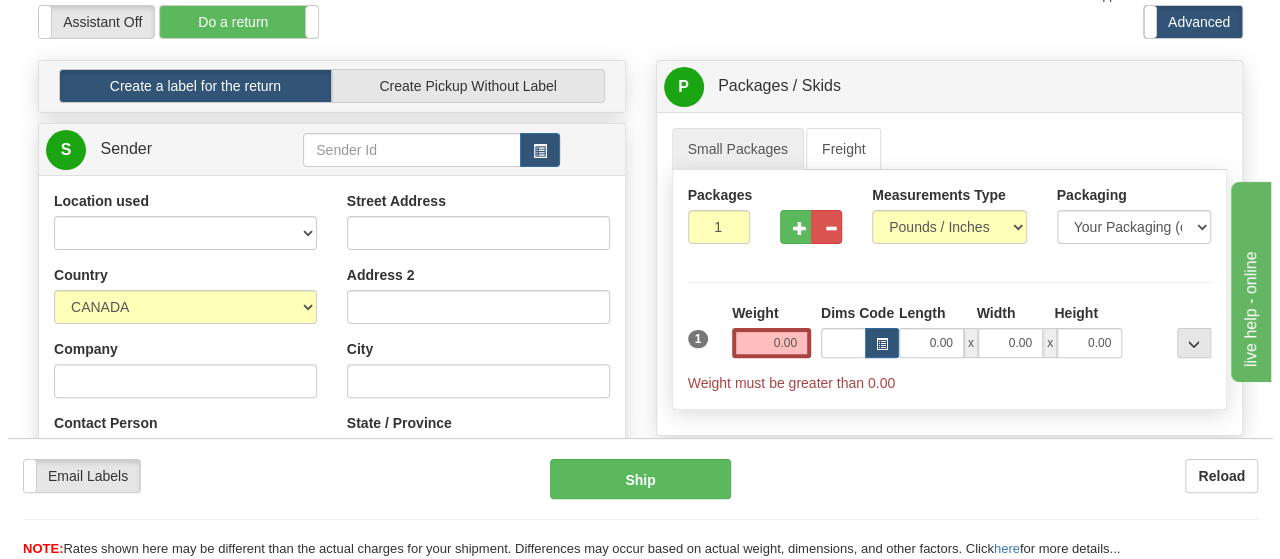 scroll, scrollTop: 0, scrollLeft: 0, axis: both 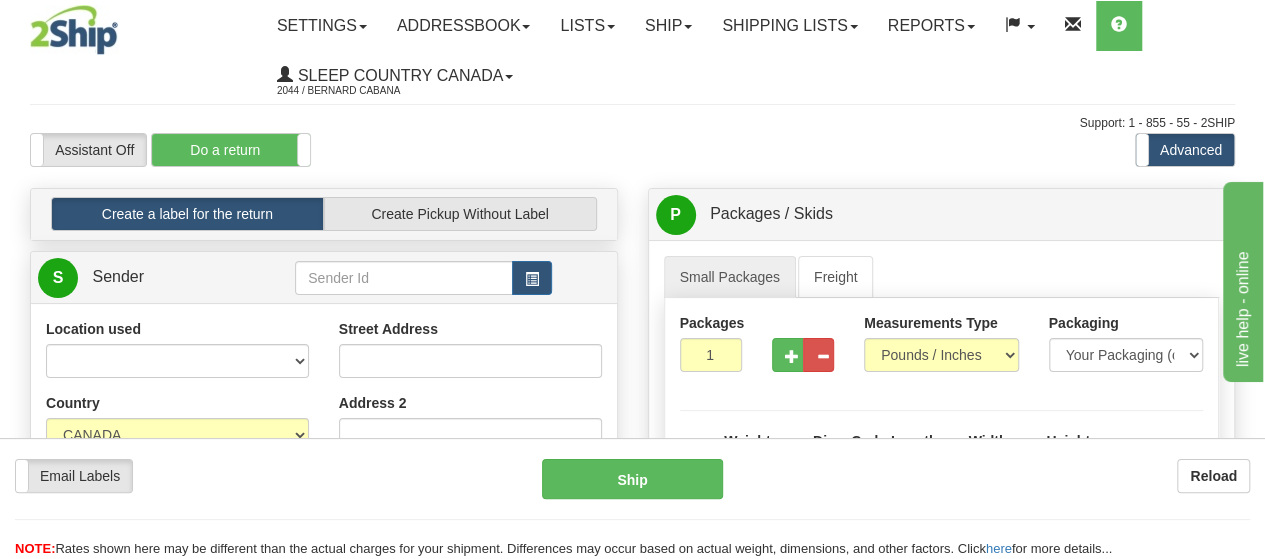 click on "Advanced" at bounding box center [1185, 150] 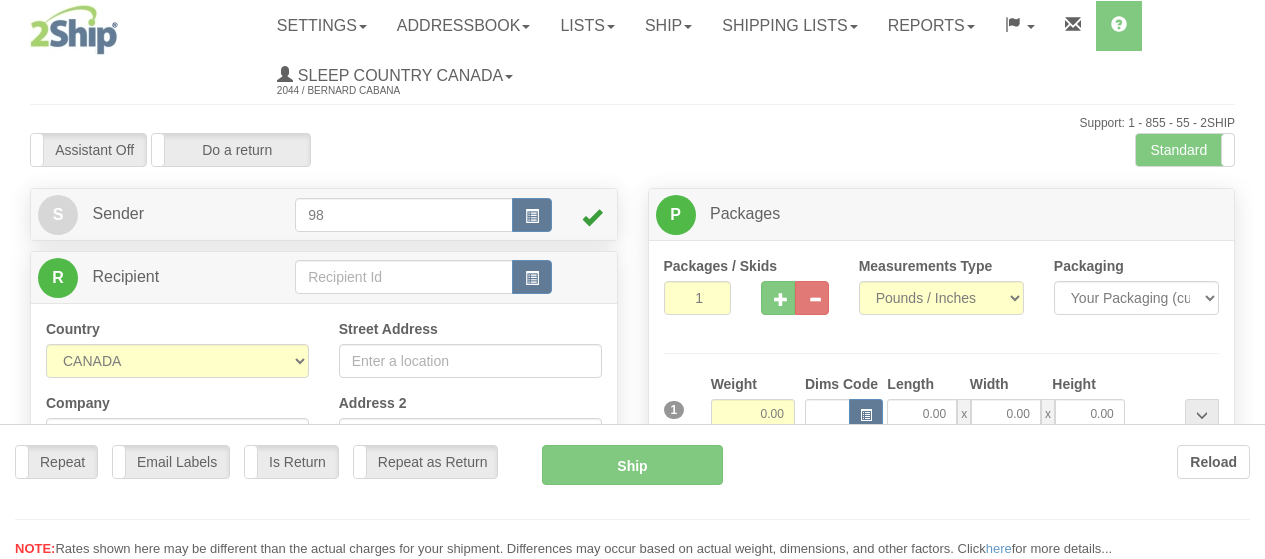 scroll, scrollTop: 0, scrollLeft: 0, axis: both 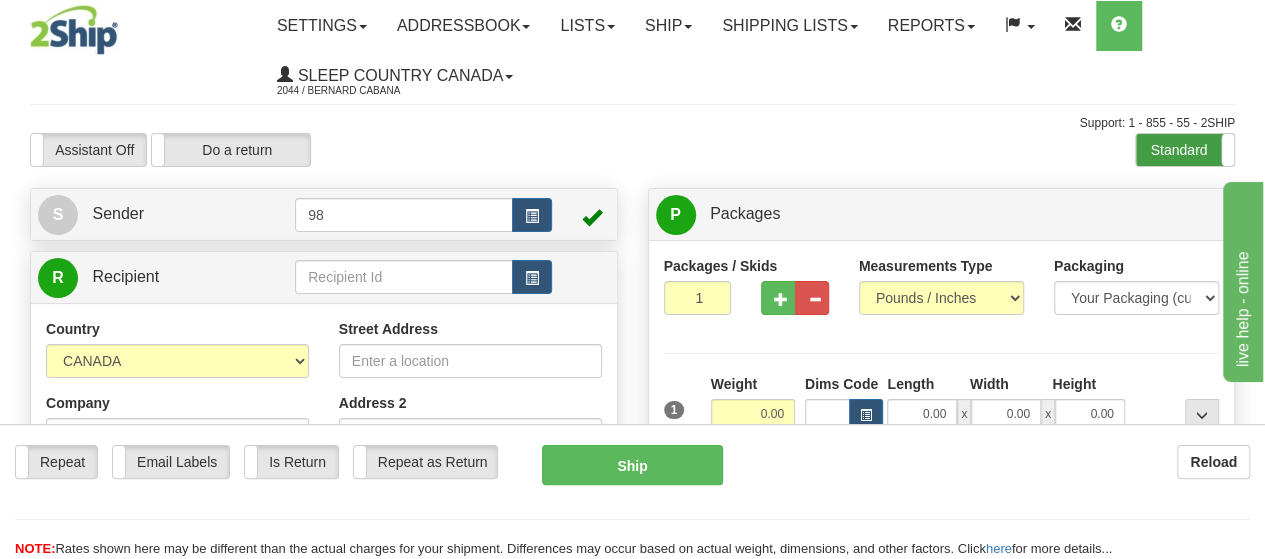 click on "Standard" at bounding box center (1185, 150) 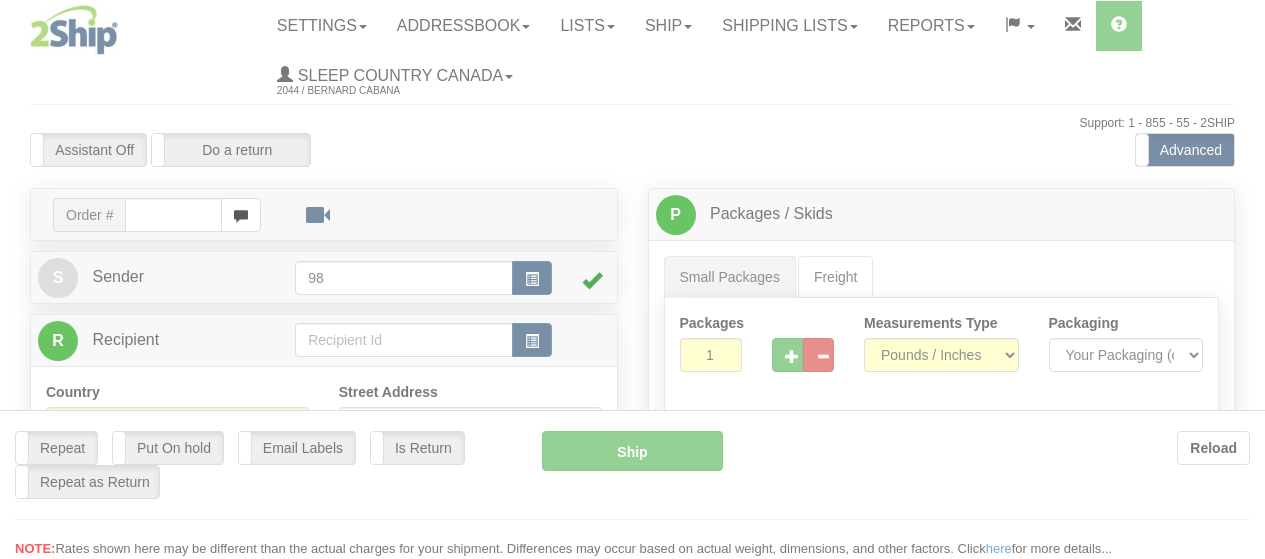 scroll, scrollTop: 0, scrollLeft: 0, axis: both 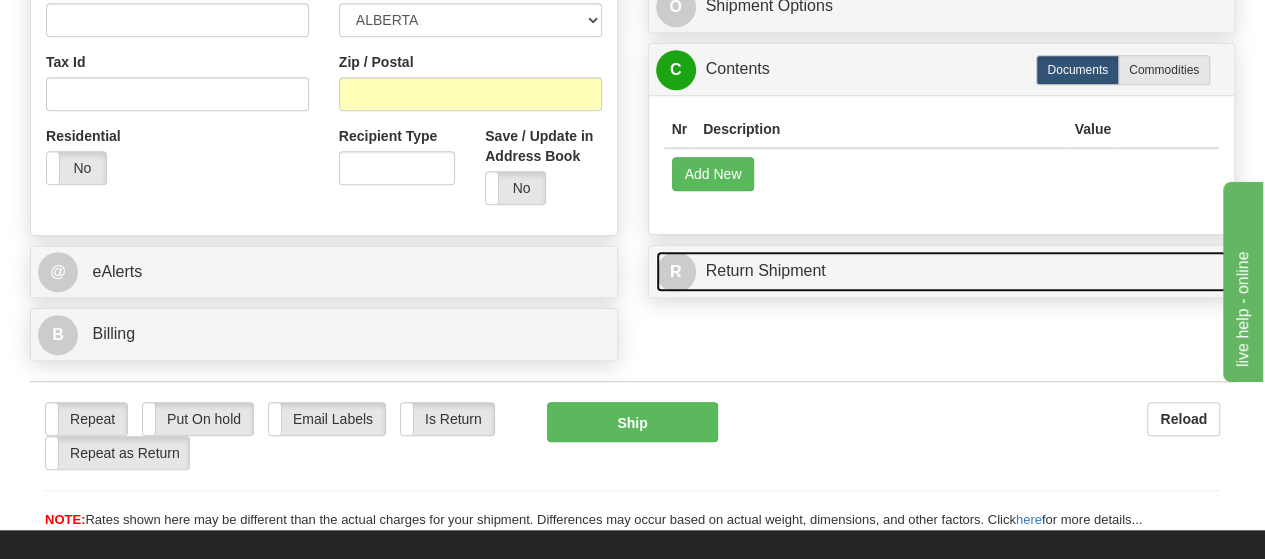 click on "R Return Shipment" at bounding box center (942, 271) 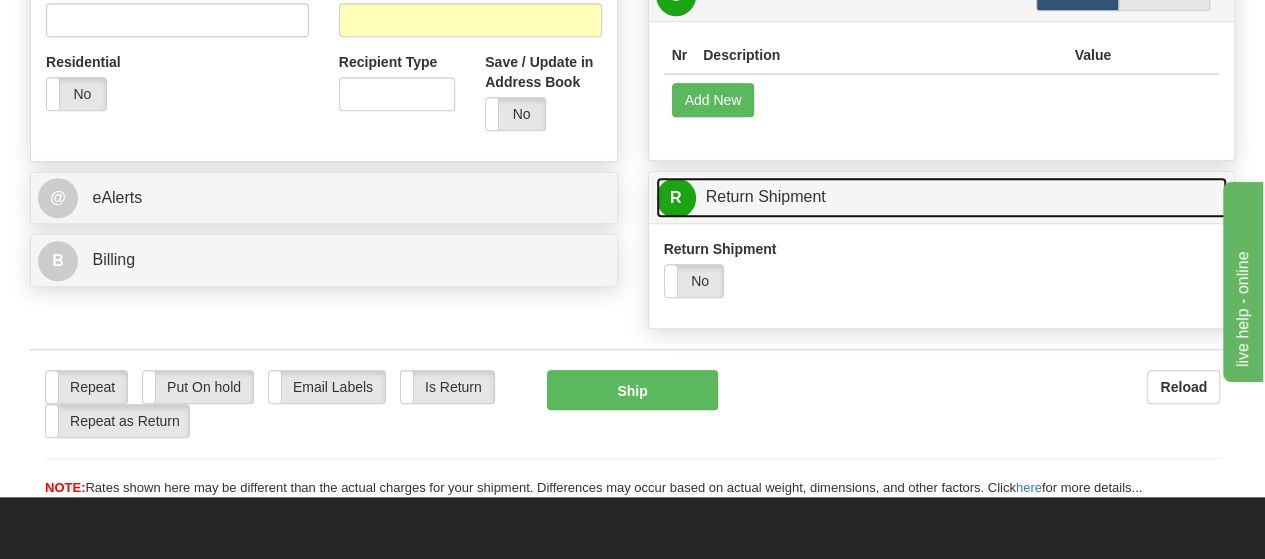 scroll, scrollTop: 900, scrollLeft: 0, axis: vertical 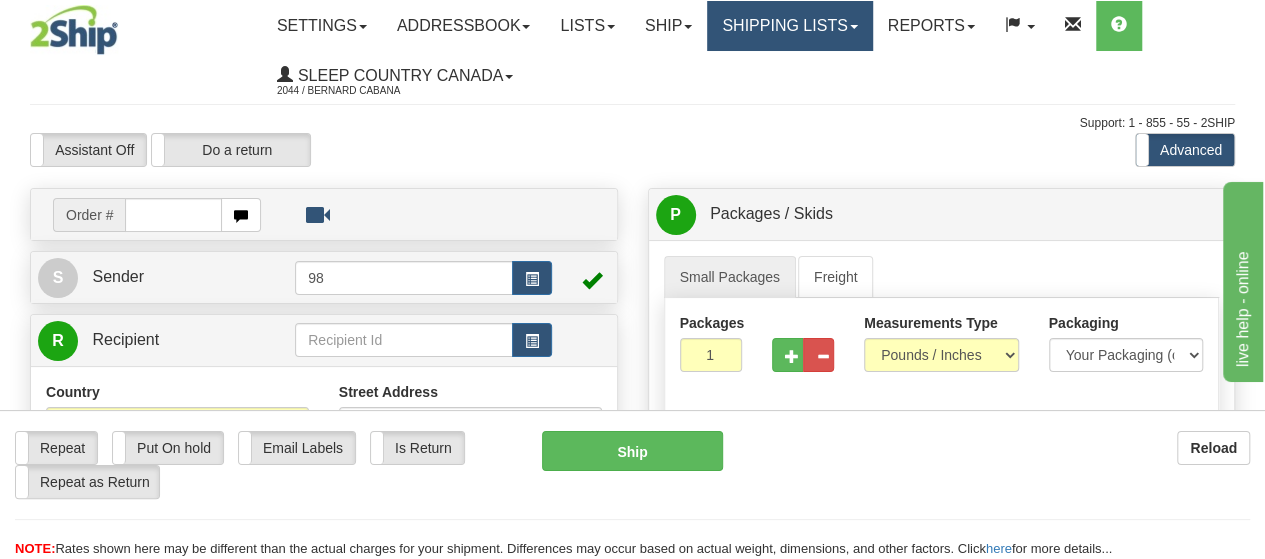 click on "Shipping lists" at bounding box center [789, 26] 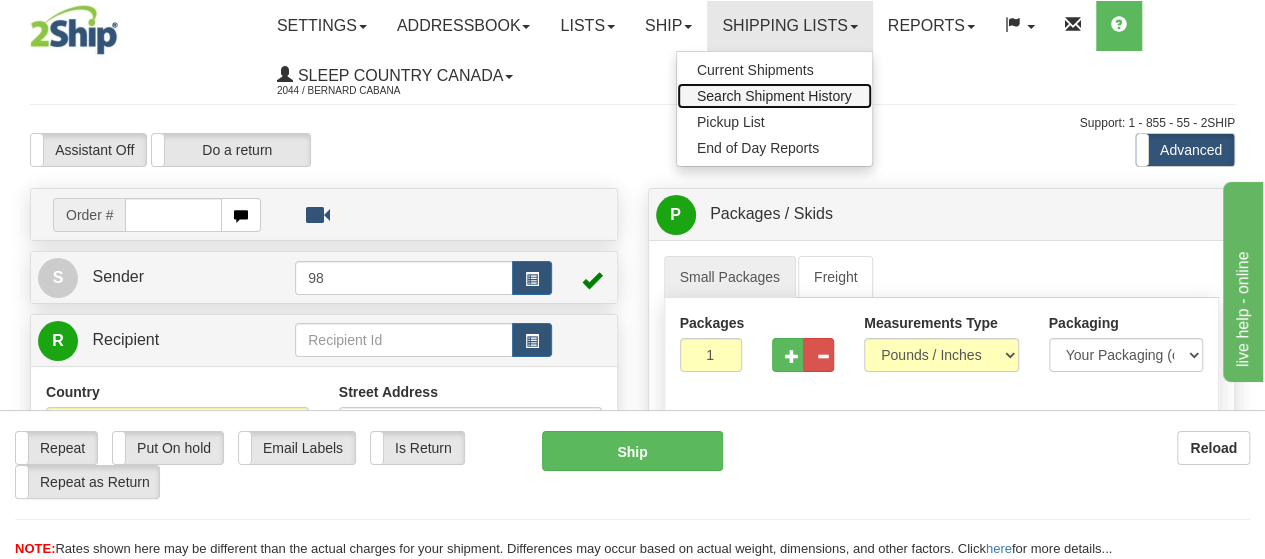 click on "Search Shipment History" at bounding box center (774, 96) 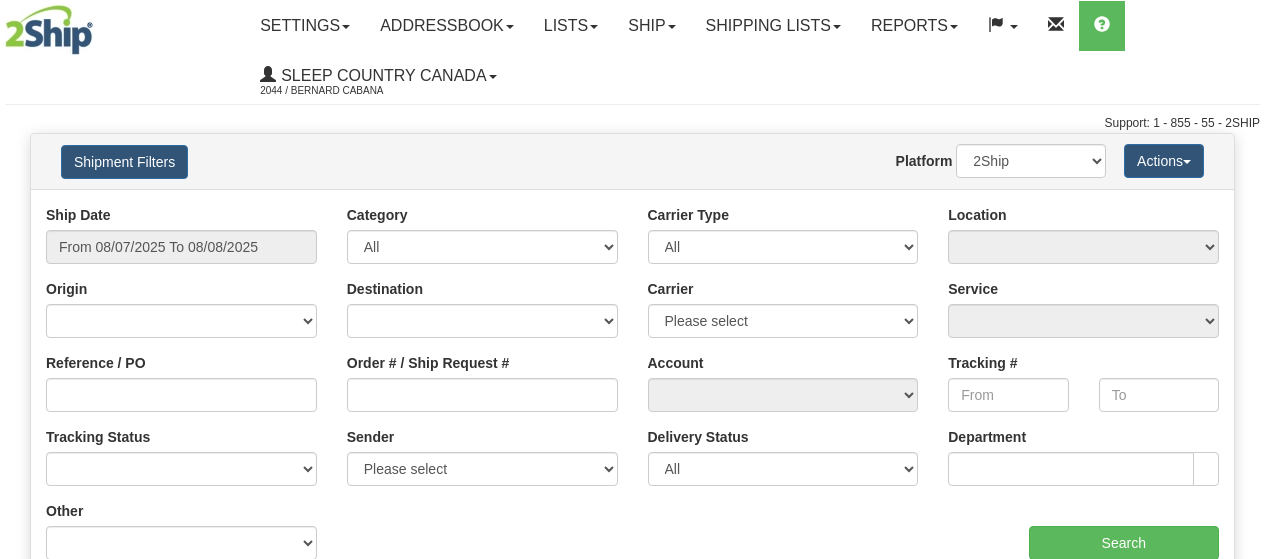 scroll, scrollTop: 0, scrollLeft: 0, axis: both 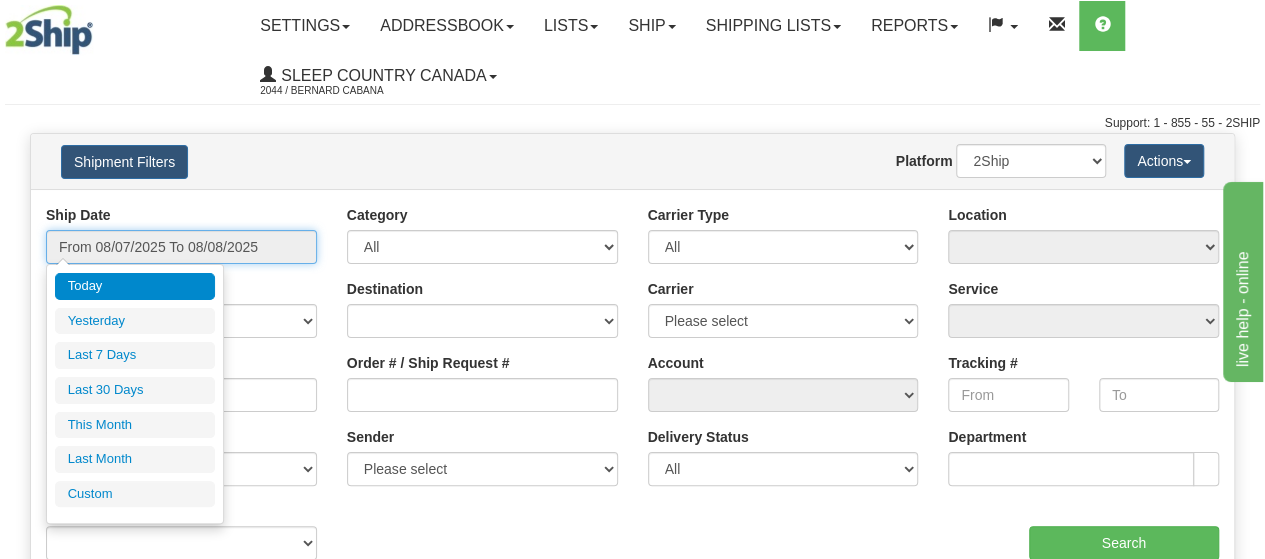click on "From 08/07/2025 To 08/08/2025" at bounding box center (181, 247) 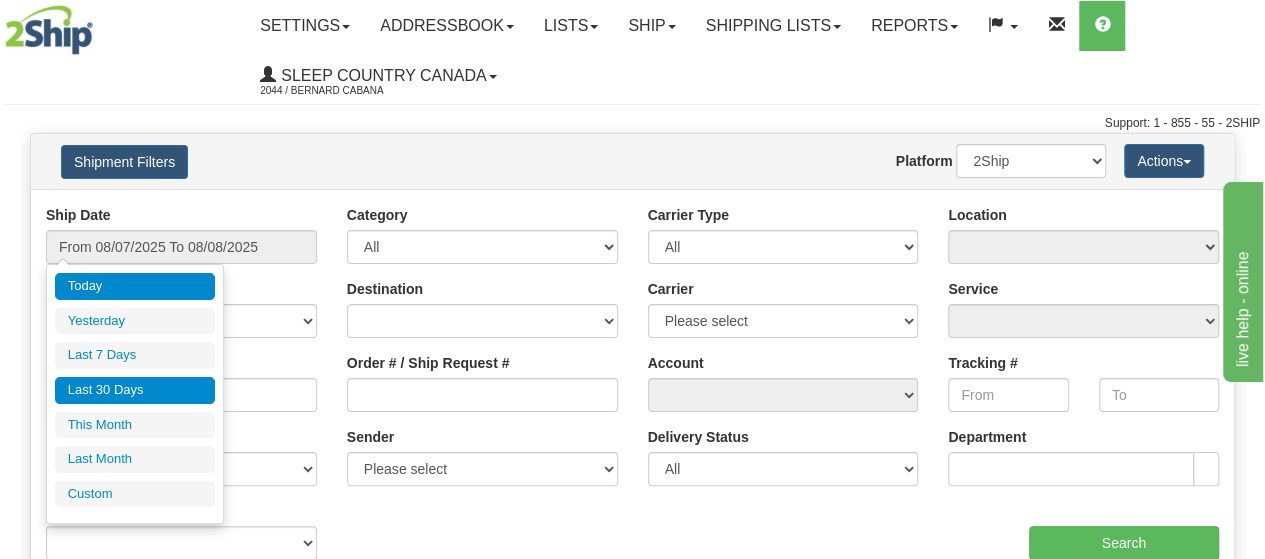 click on "Last 30 Days" at bounding box center [135, 390] 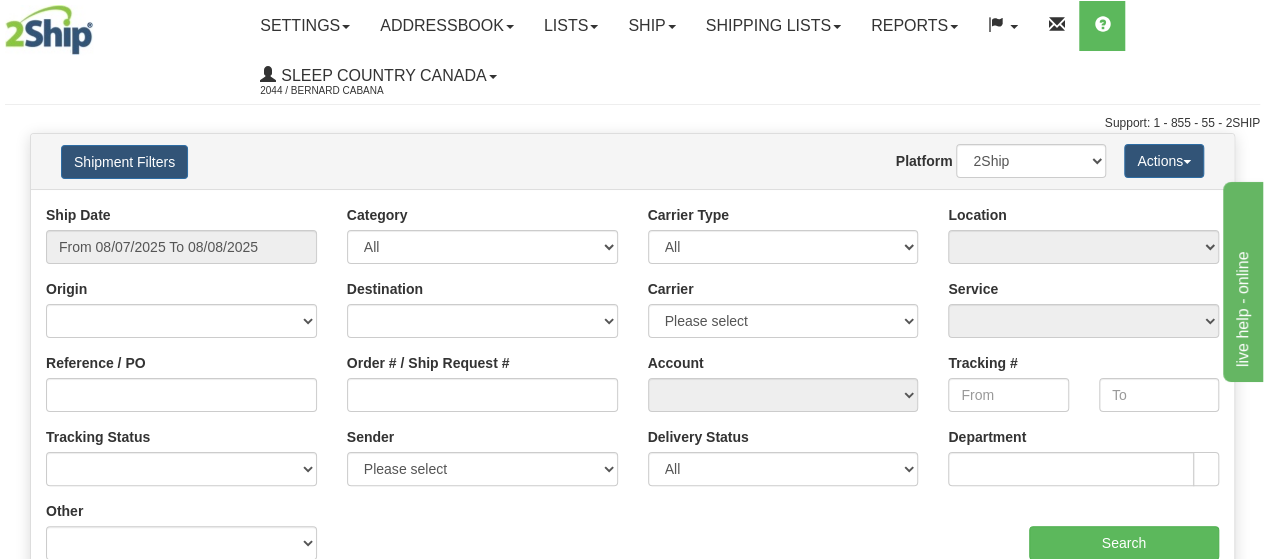 type on "From 07/10/2025 To 08/08/2025" 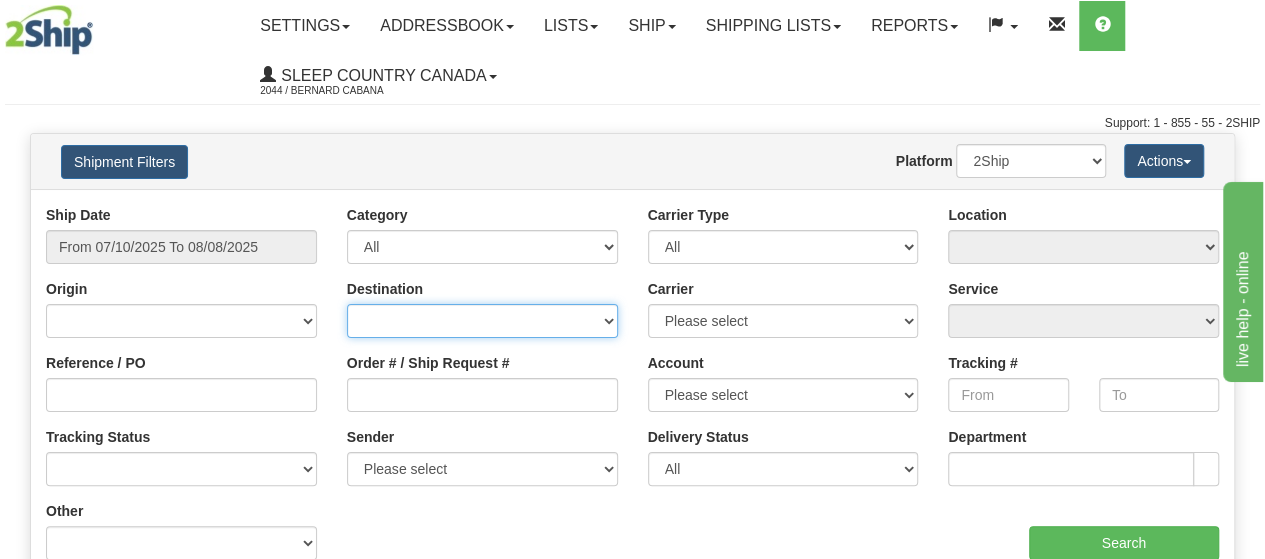 click on "Canada
United States
Mexico
Puerto Rico
Romania
Australia
New Zealand
SouthAfrica
Other" at bounding box center [482, 321] 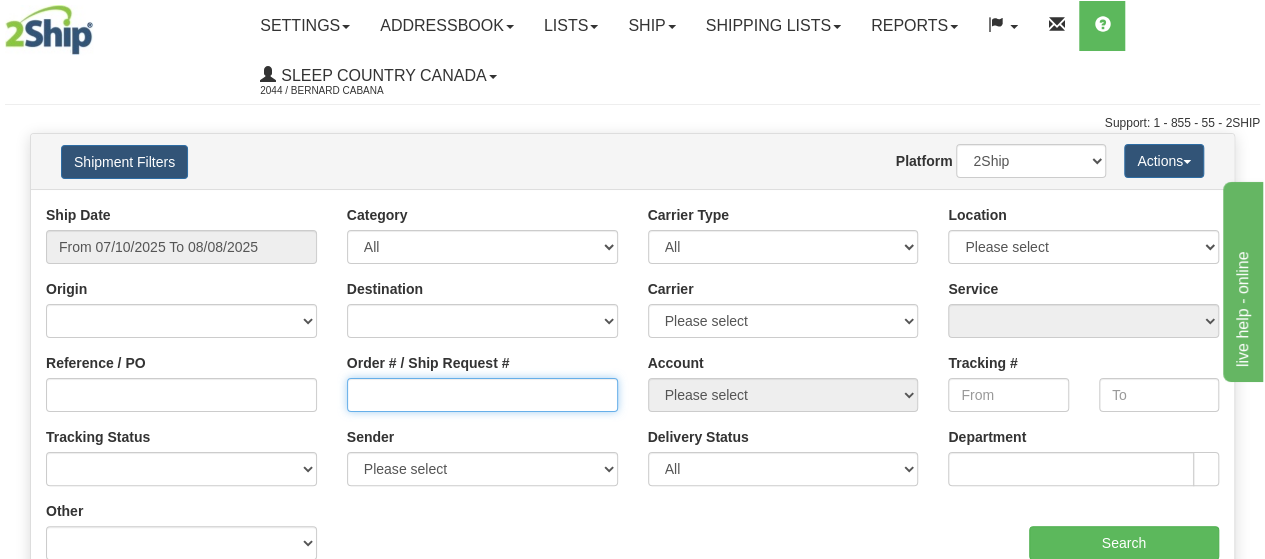 click on "Order # / Ship Request #" at bounding box center (482, 395) 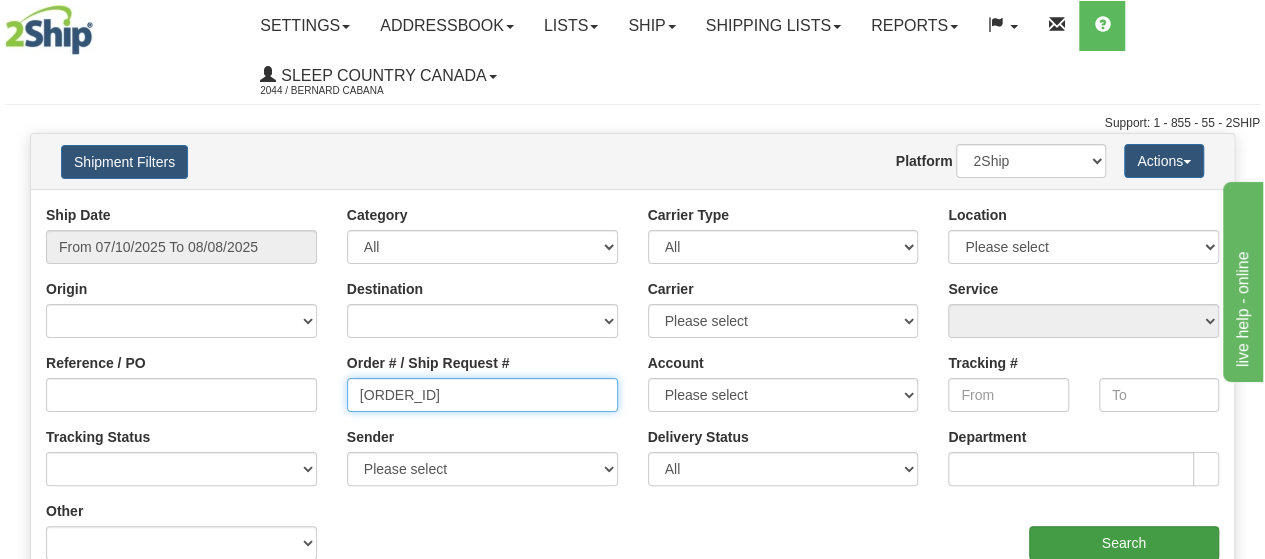type on "[ORDER_ID]" 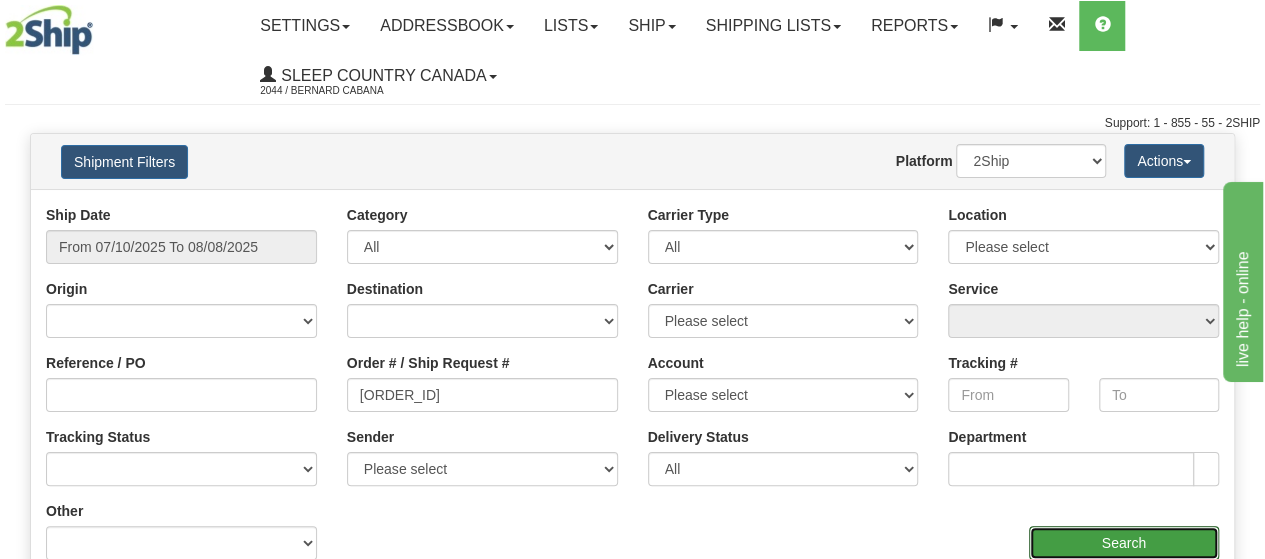 click on "Search" at bounding box center [1124, 543] 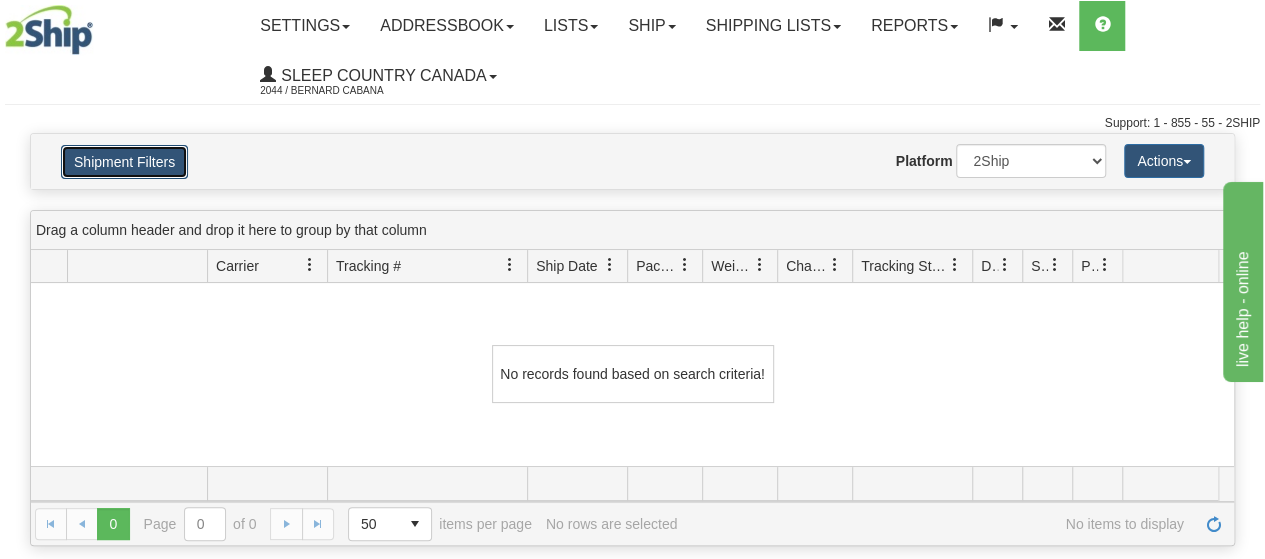 click on "Shipment Filters" at bounding box center (124, 162) 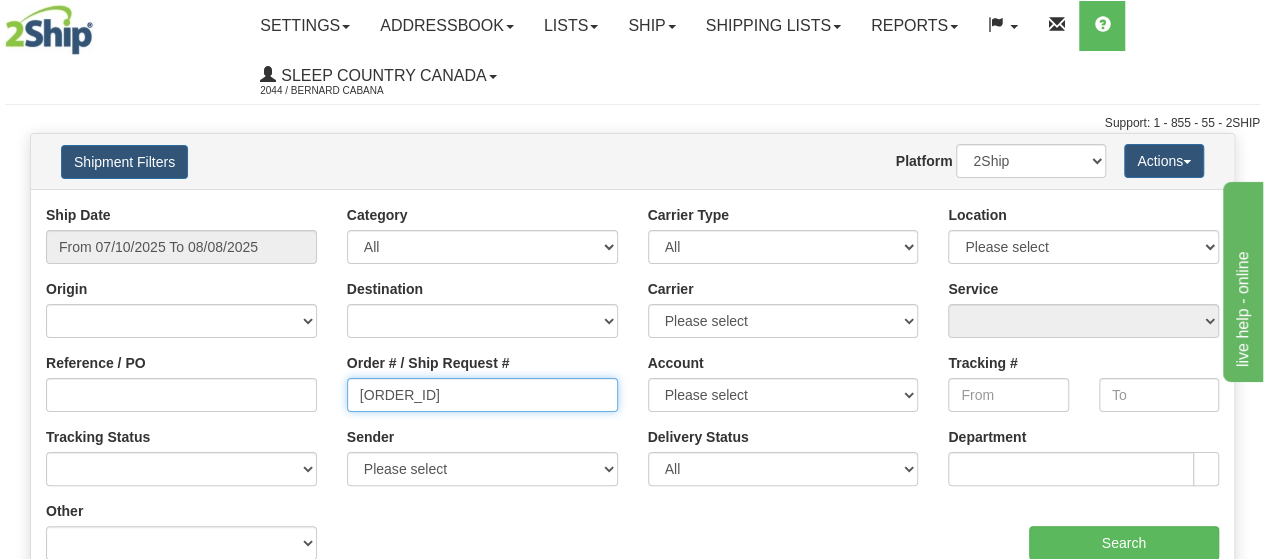 drag, startPoint x: 457, startPoint y: 399, endPoint x: 375, endPoint y: 406, distance: 82.29824 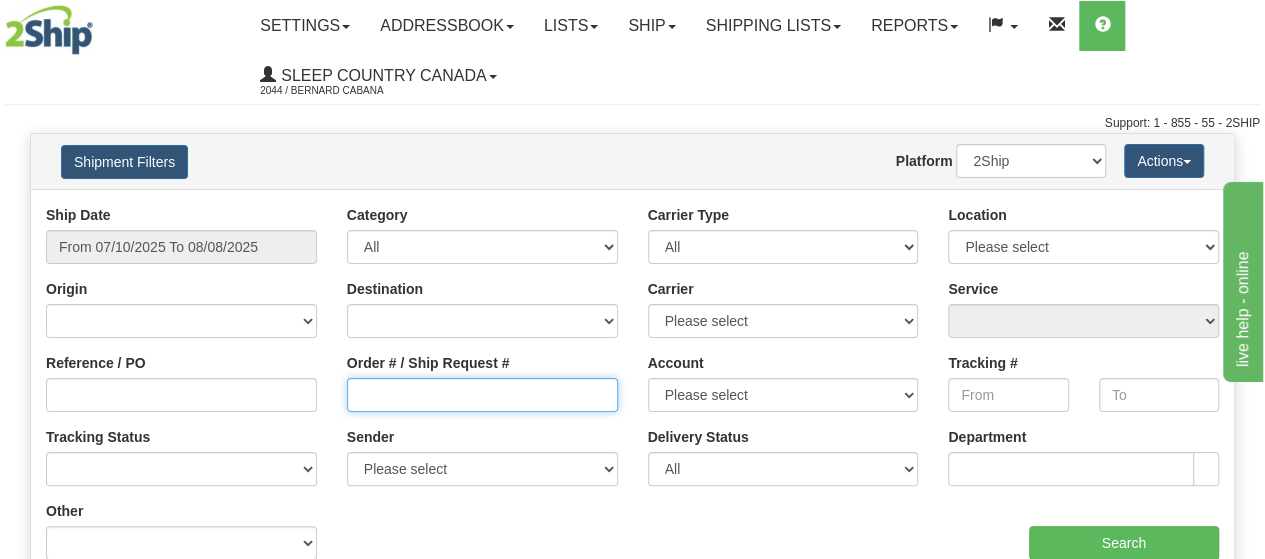 type 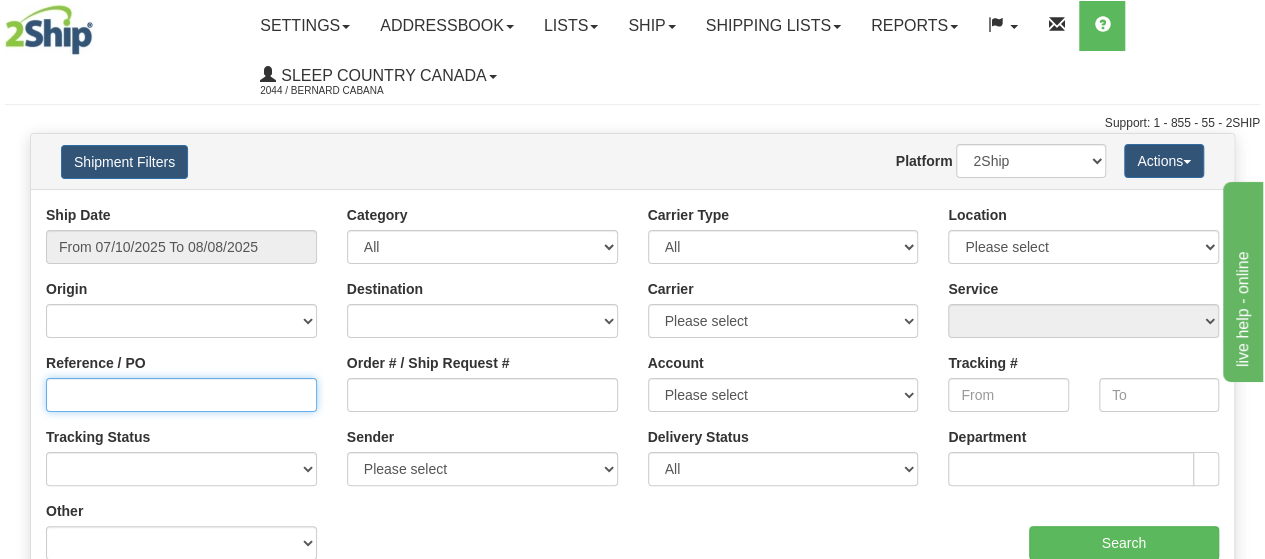 click on "Reference / PO" at bounding box center [181, 395] 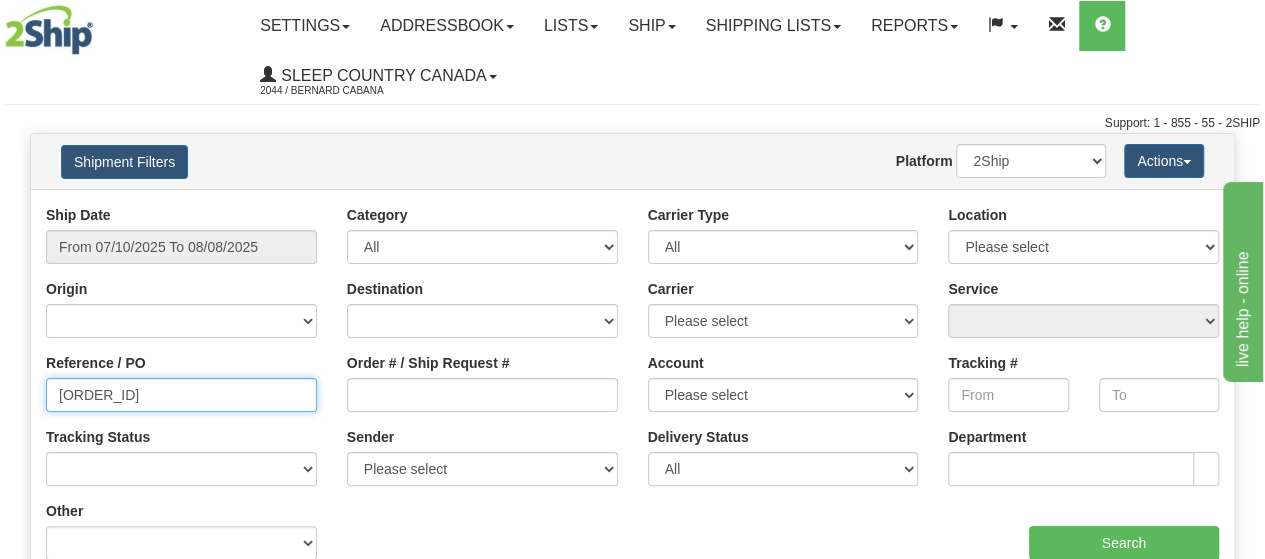 type on "[ORDER_ID]" 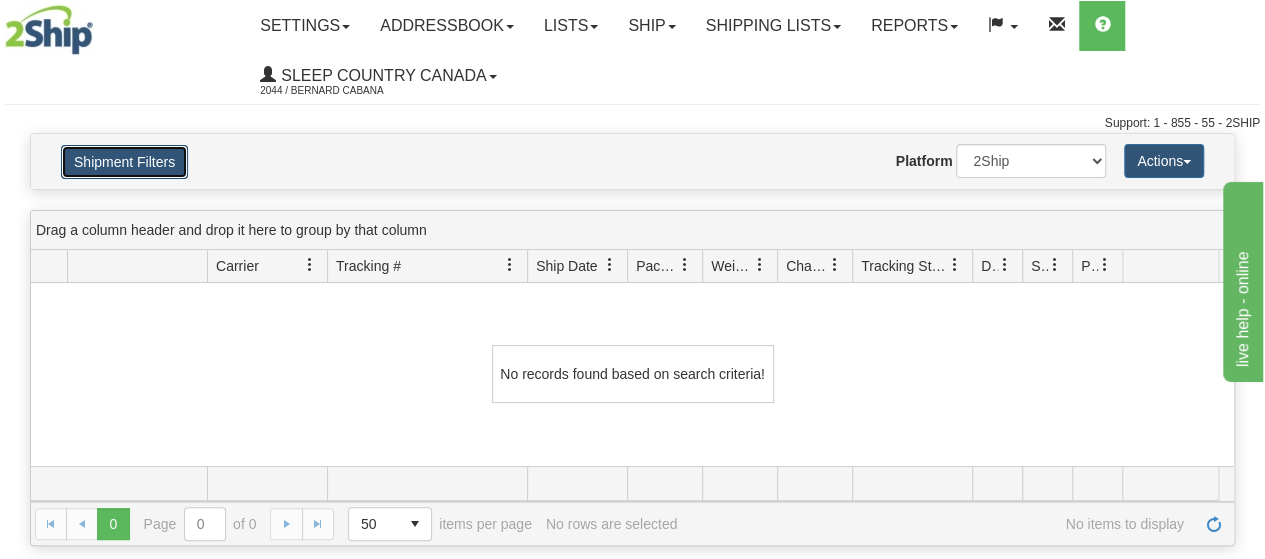 click on "Shipment Filters" at bounding box center [124, 162] 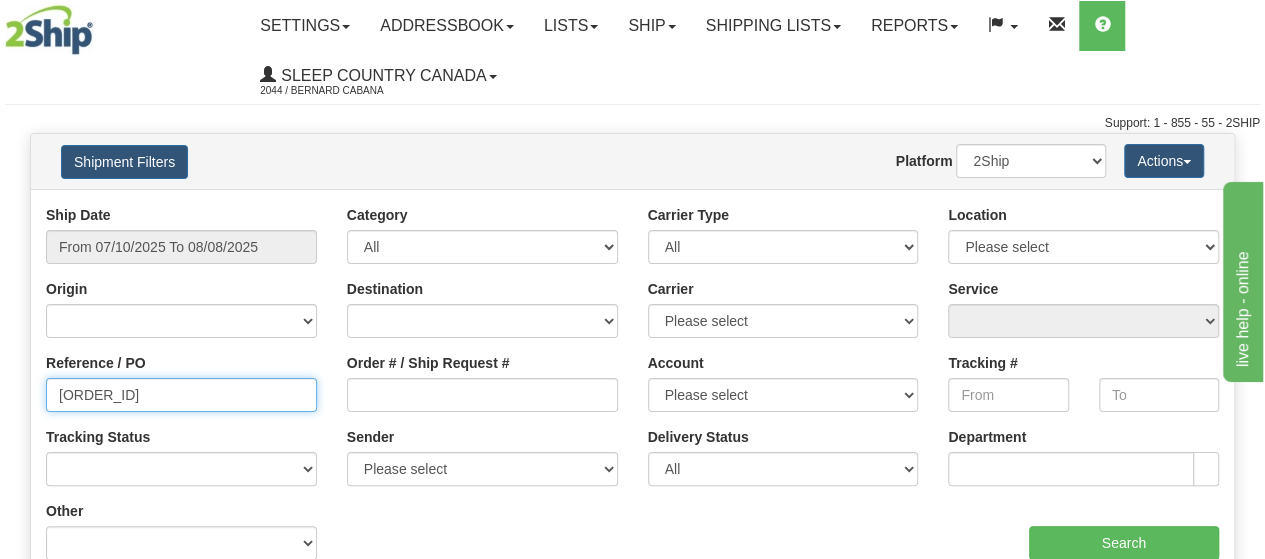drag, startPoint x: 56, startPoint y: 395, endPoint x: 24, endPoint y: 409, distance: 34.928497 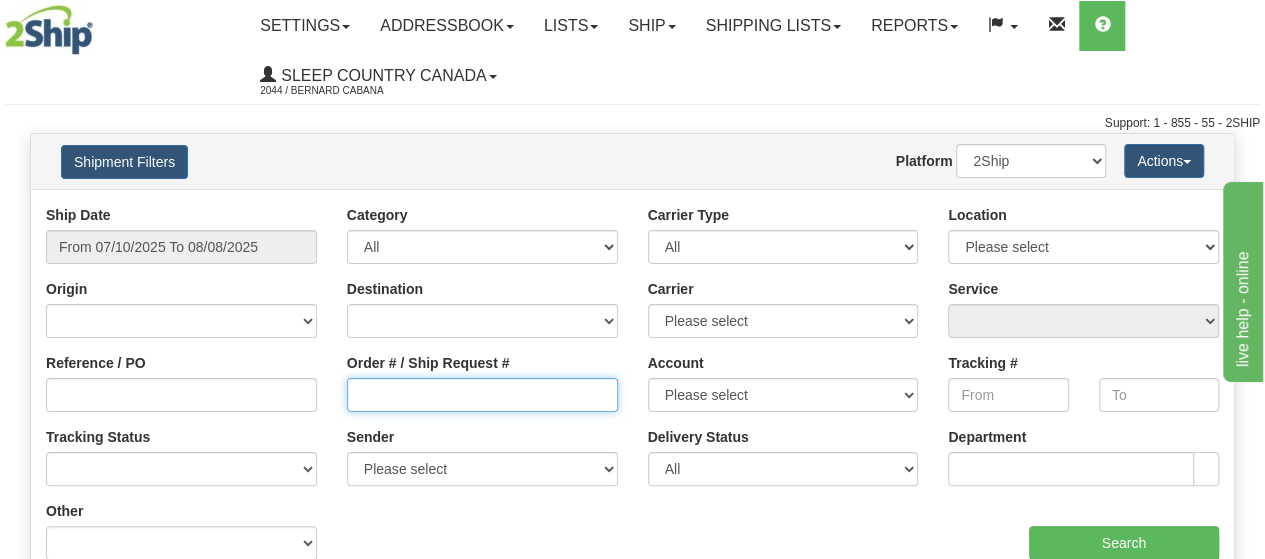 click on "Order # / Ship Request #" at bounding box center [482, 395] 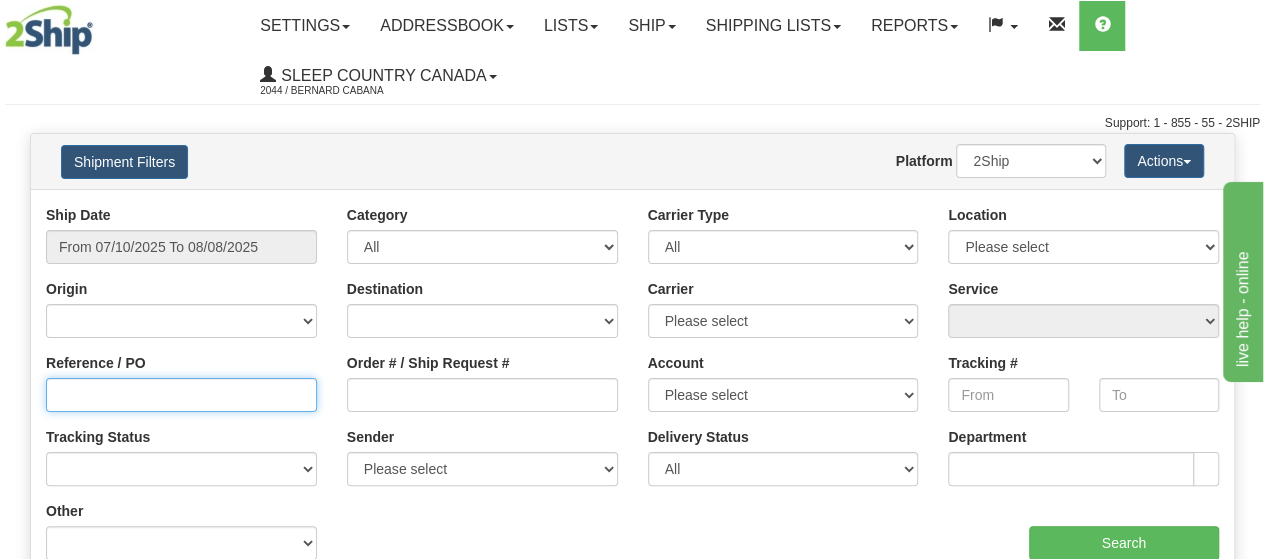 click on "Reference / PO" at bounding box center [181, 395] 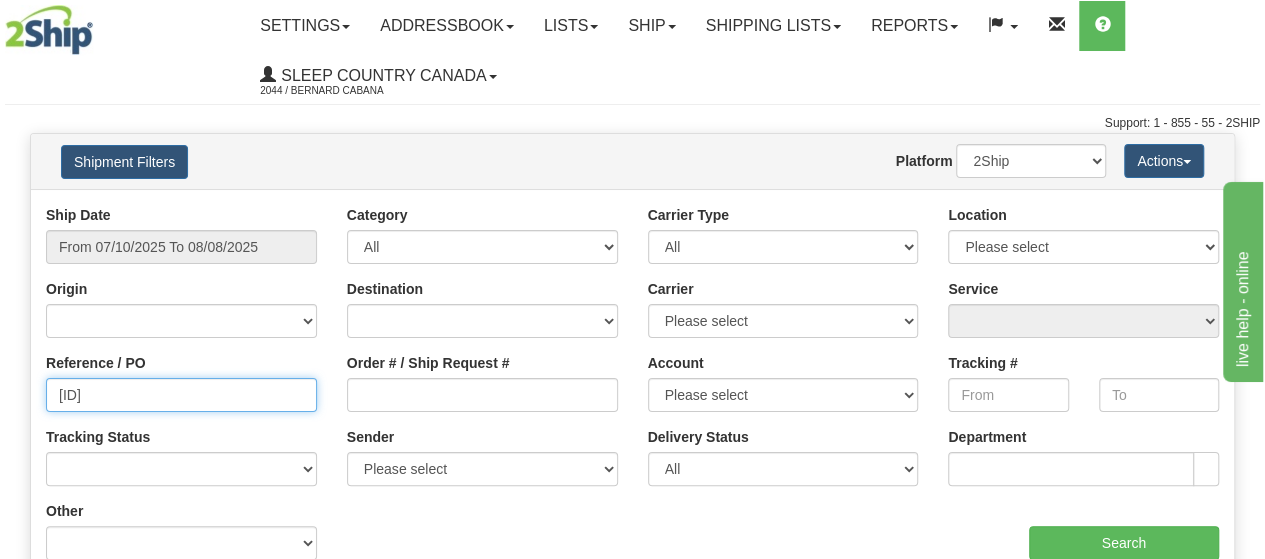 type on "[ID]" 